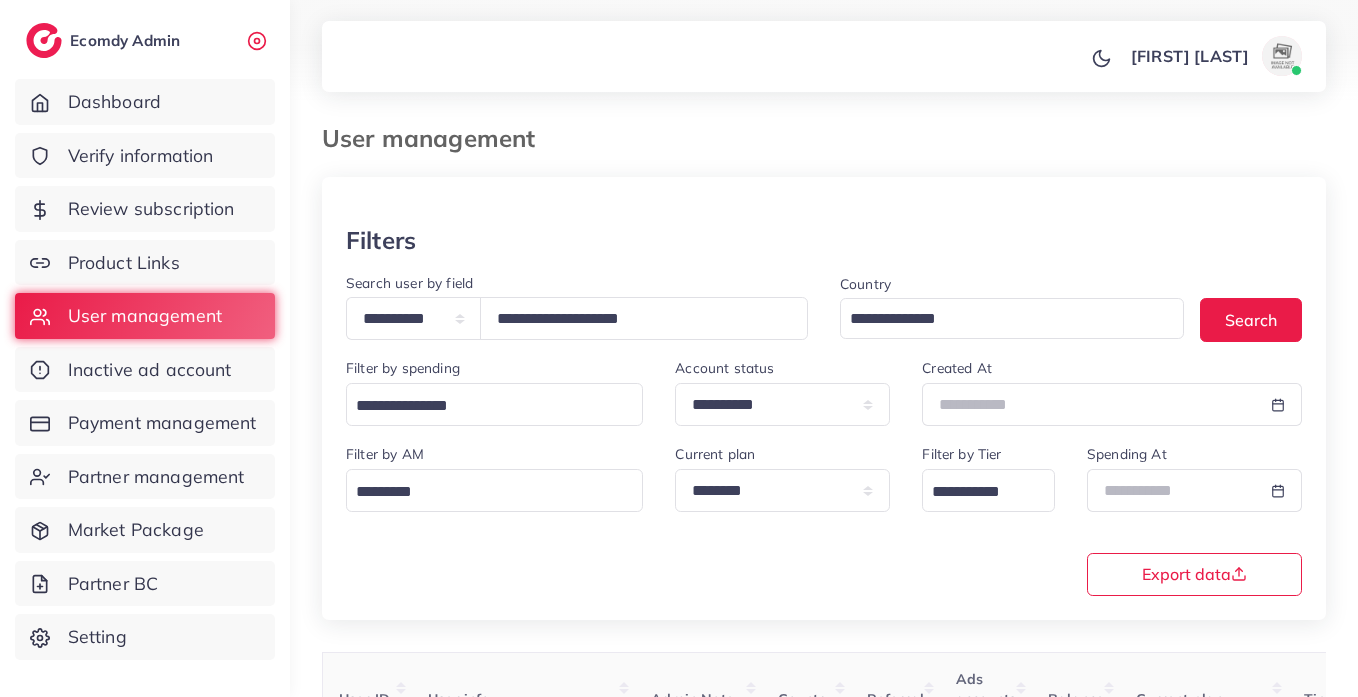 select on "*****" 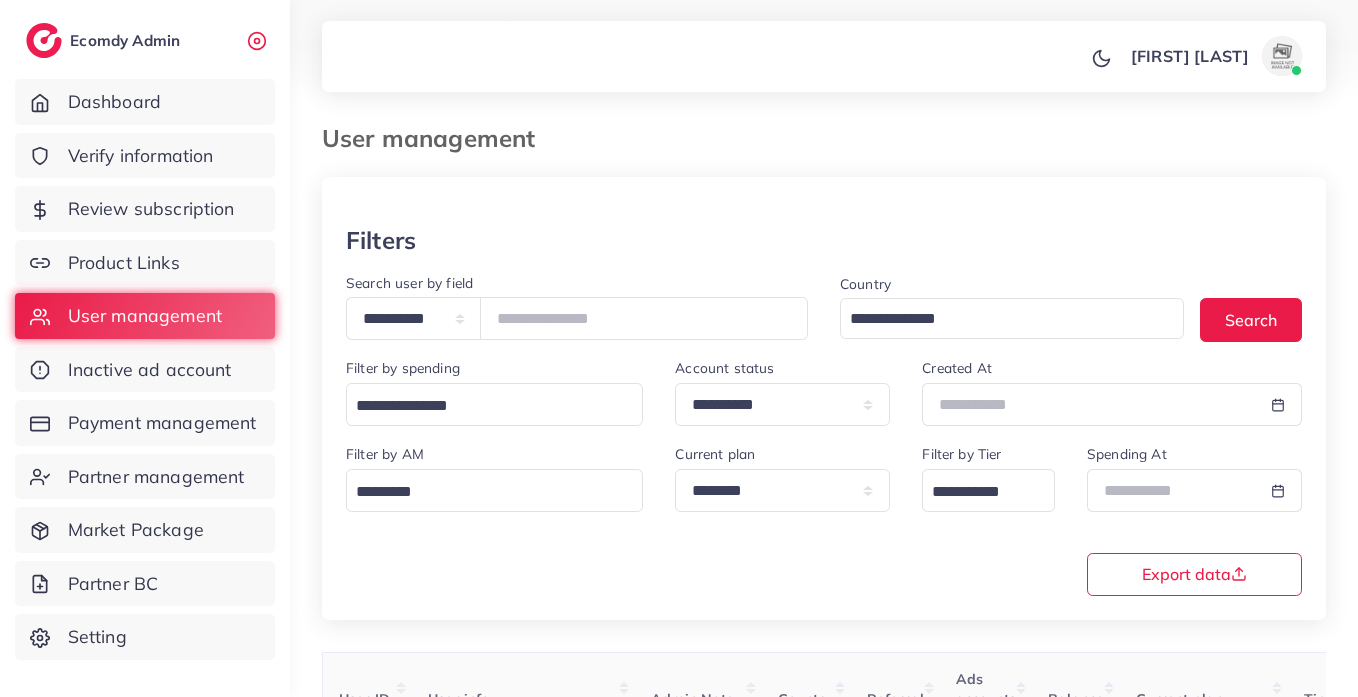 scroll, scrollTop: 0, scrollLeft: 157, axis: horizontal 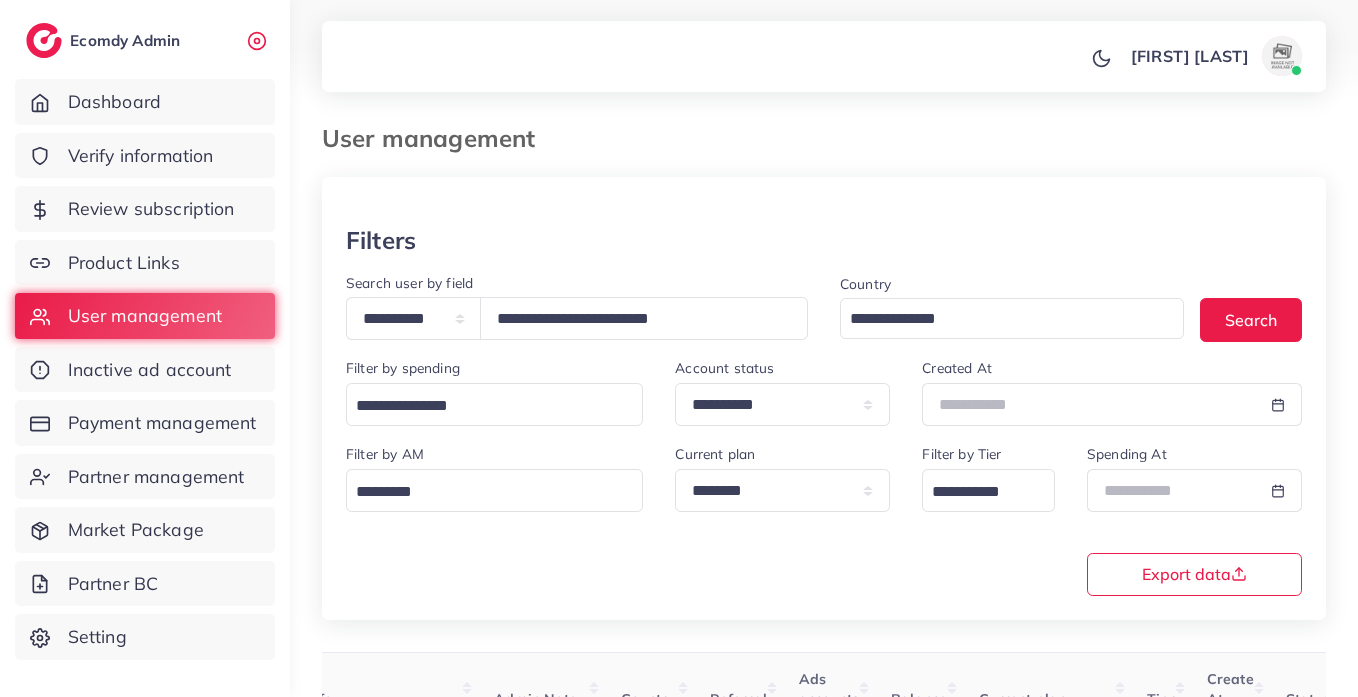 type on "**********" 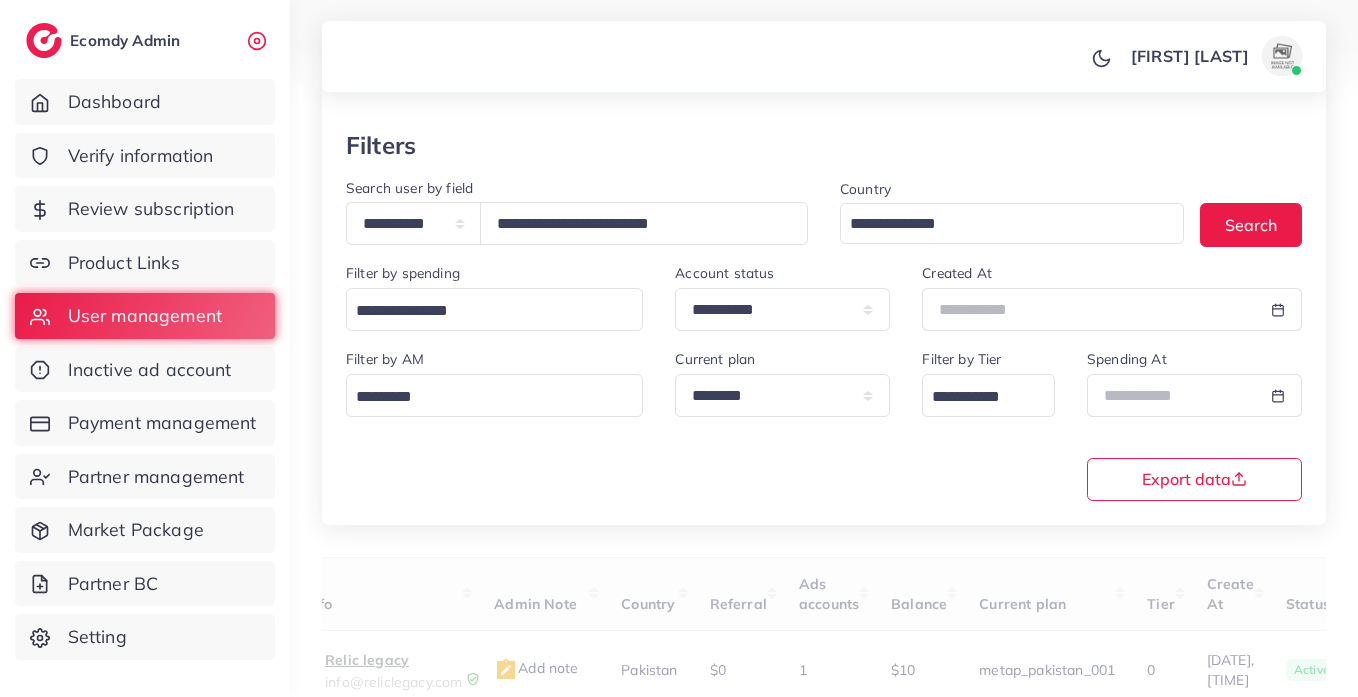 scroll, scrollTop: 229, scrollLeft: 0, axis: vertical 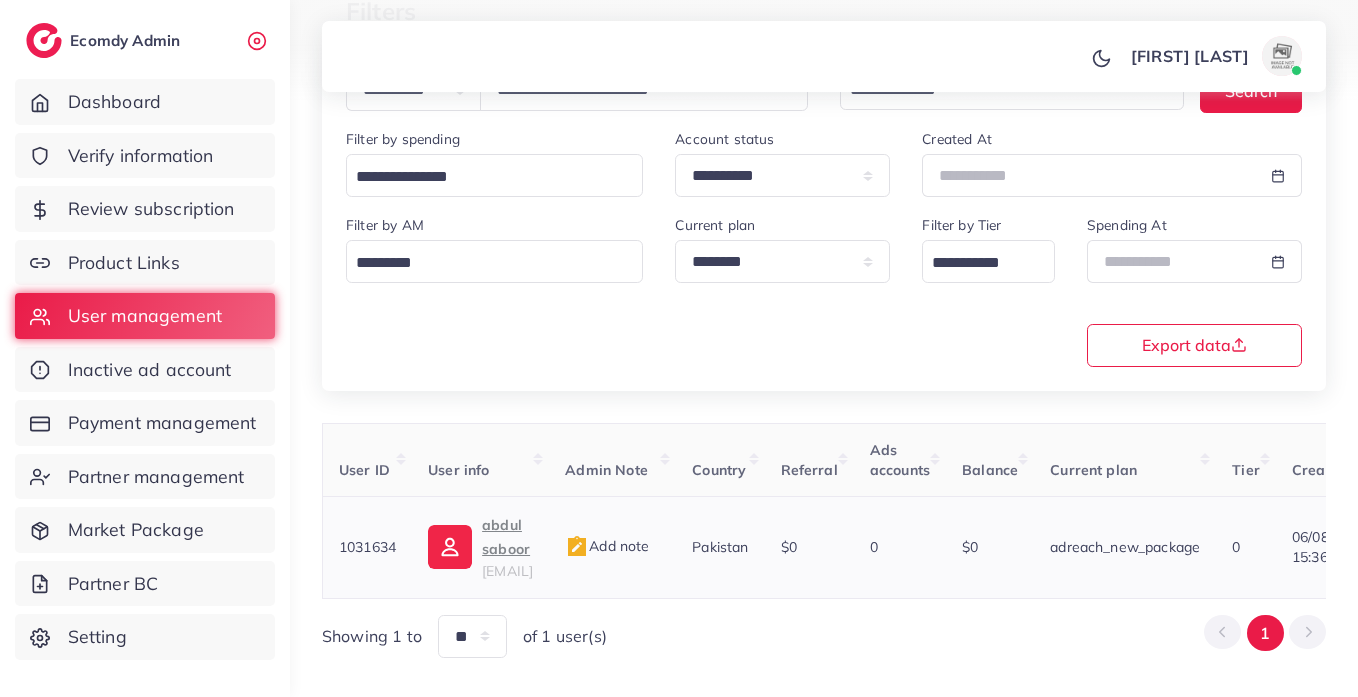 click on "abdul saboor" at bounding box center (507, 537) 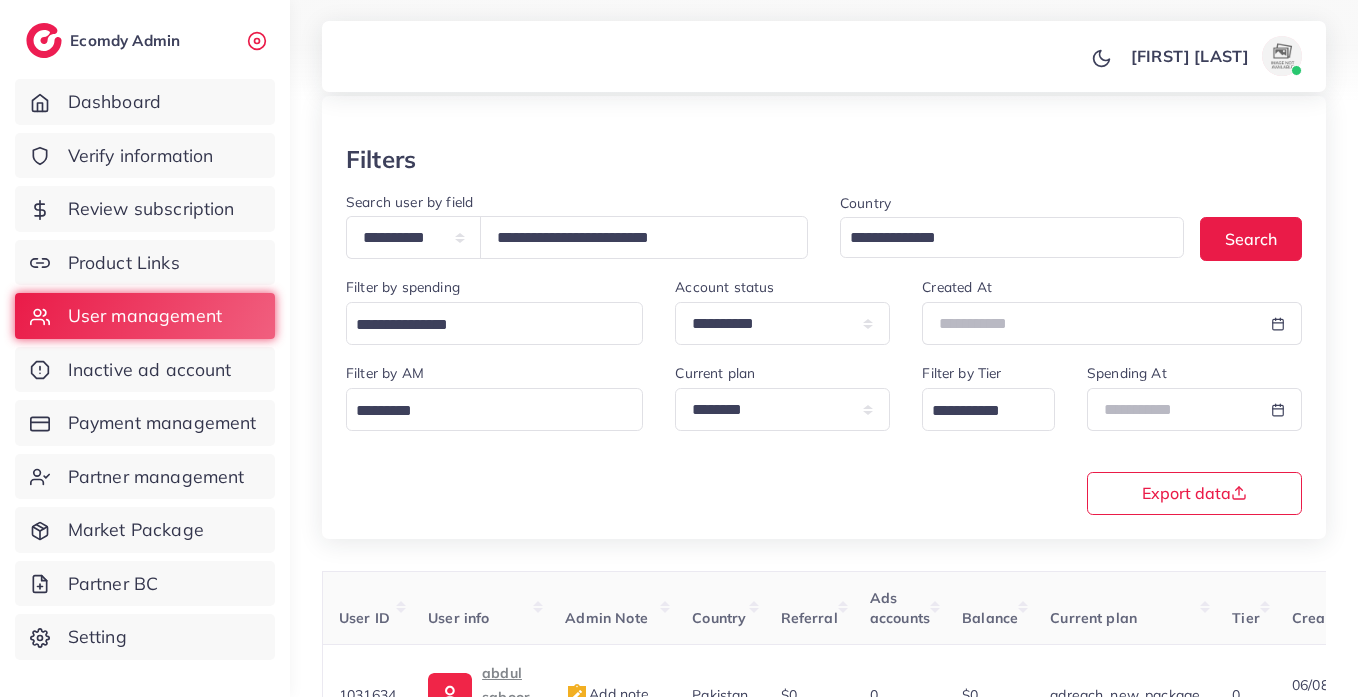 scroll, scrollTop: 0, scrollLeft: 0, axis: both 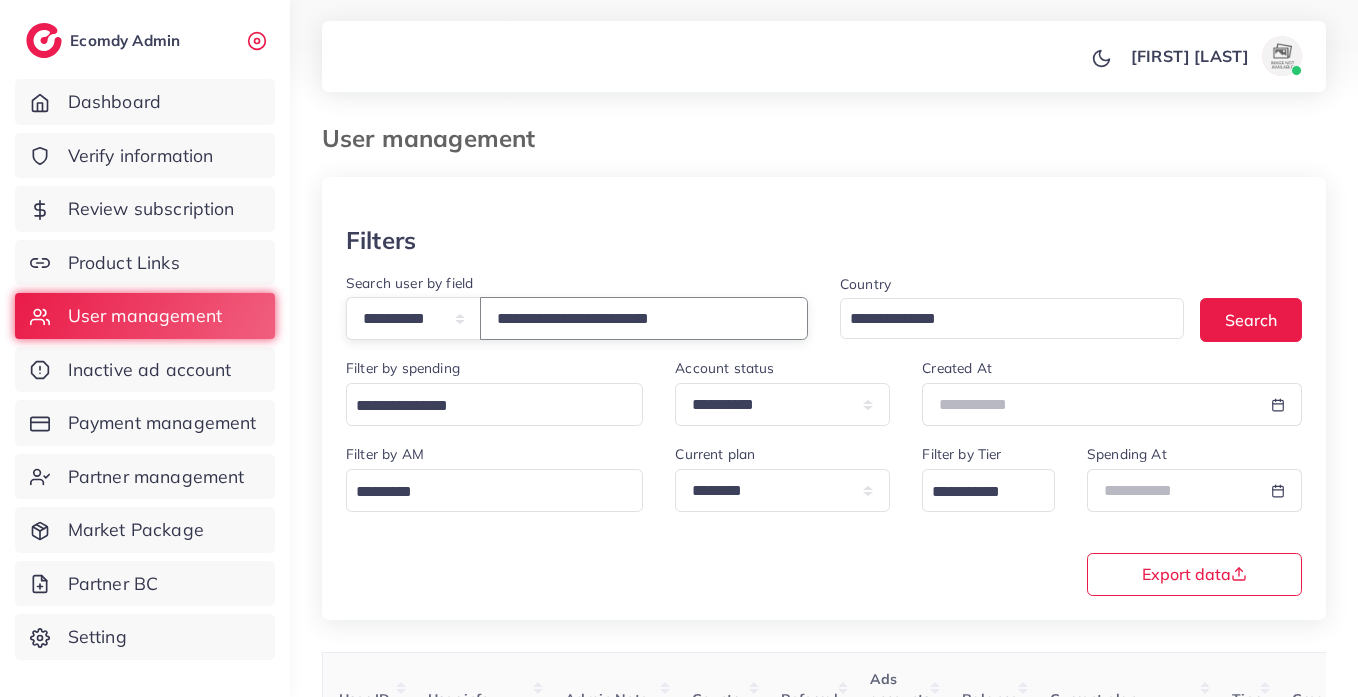 click on "**********" at bounding box center (644, 318) 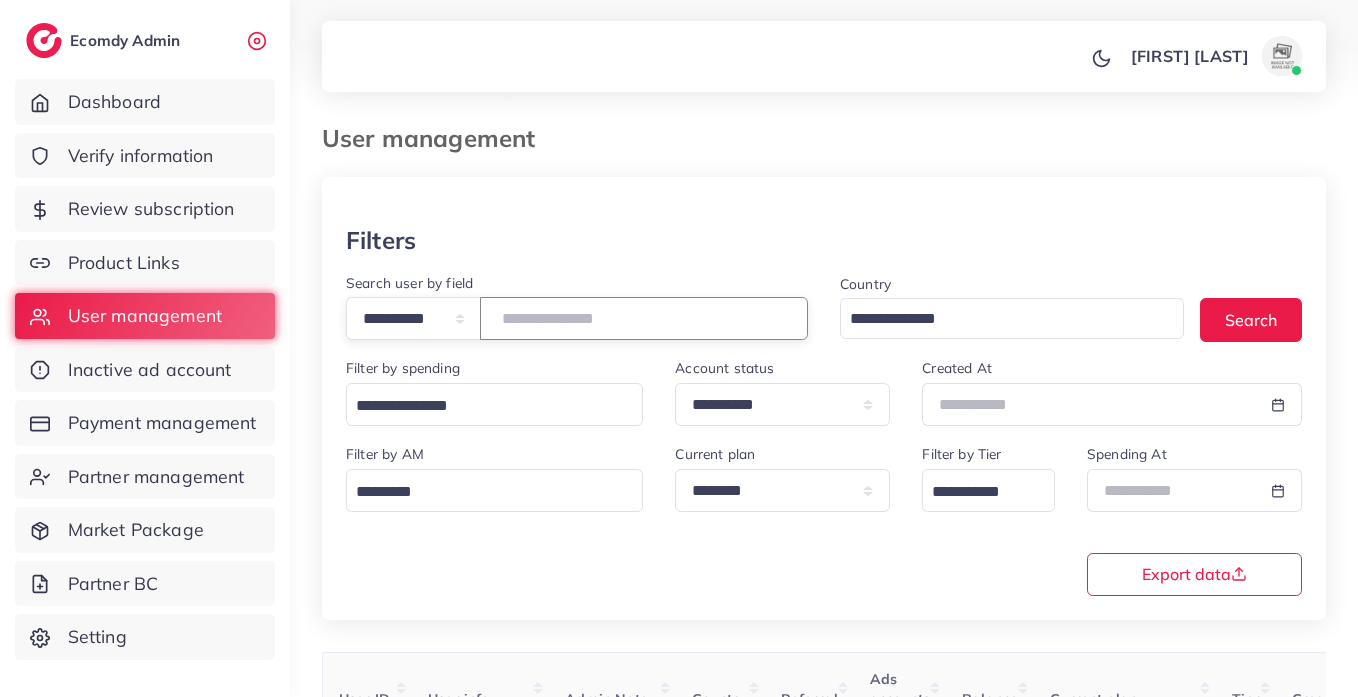 paste on "**********" 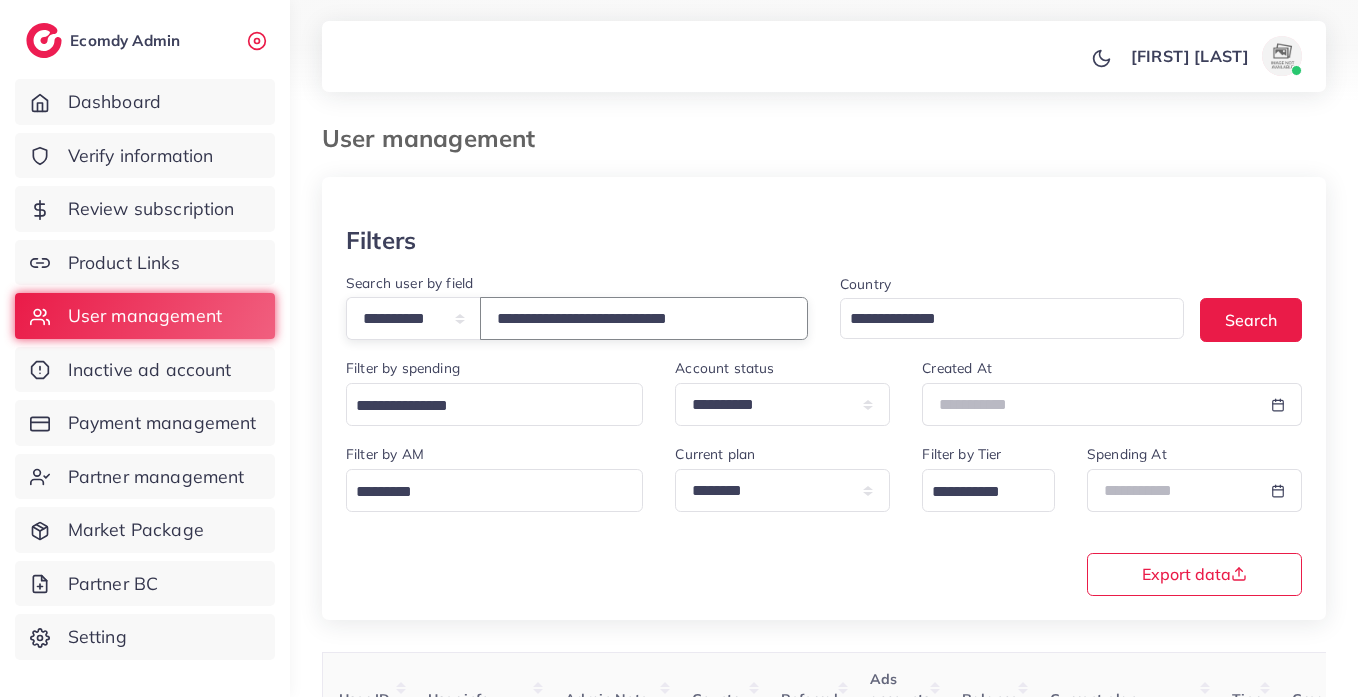 type on "**********" 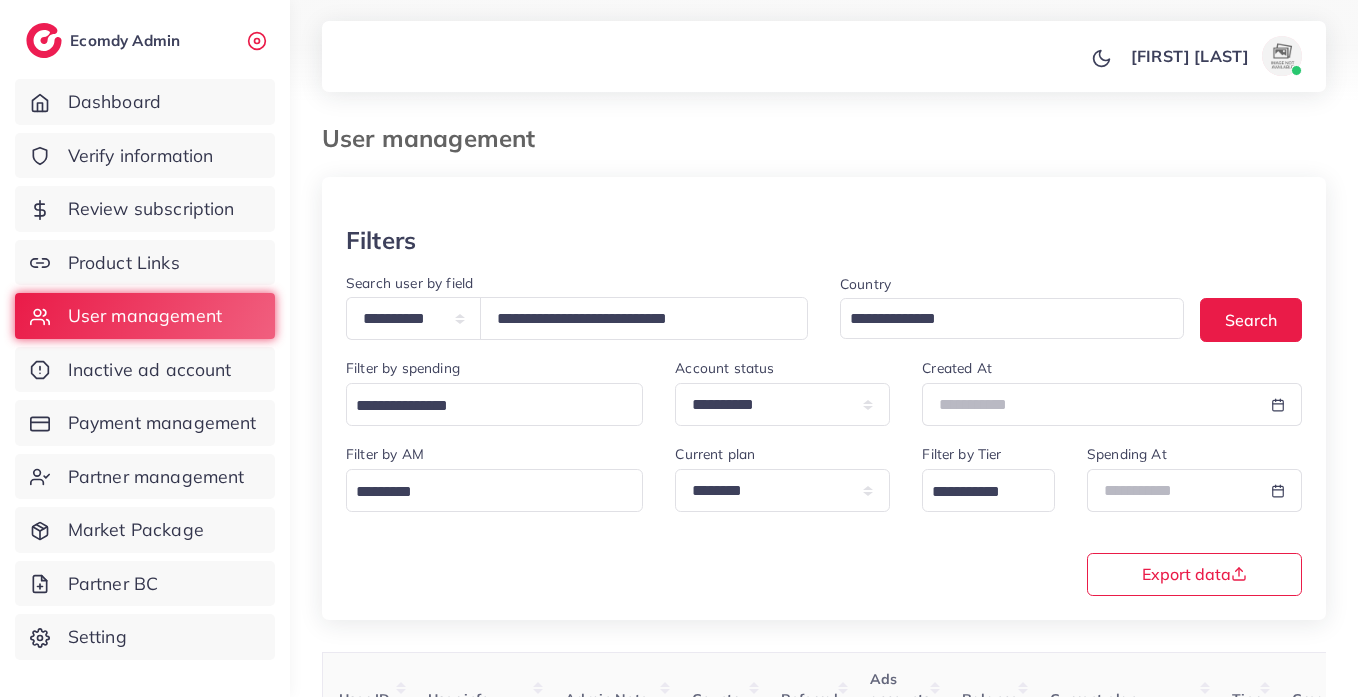scroll, scrollTop: 260, scrollLeft: 0, axis: vertical 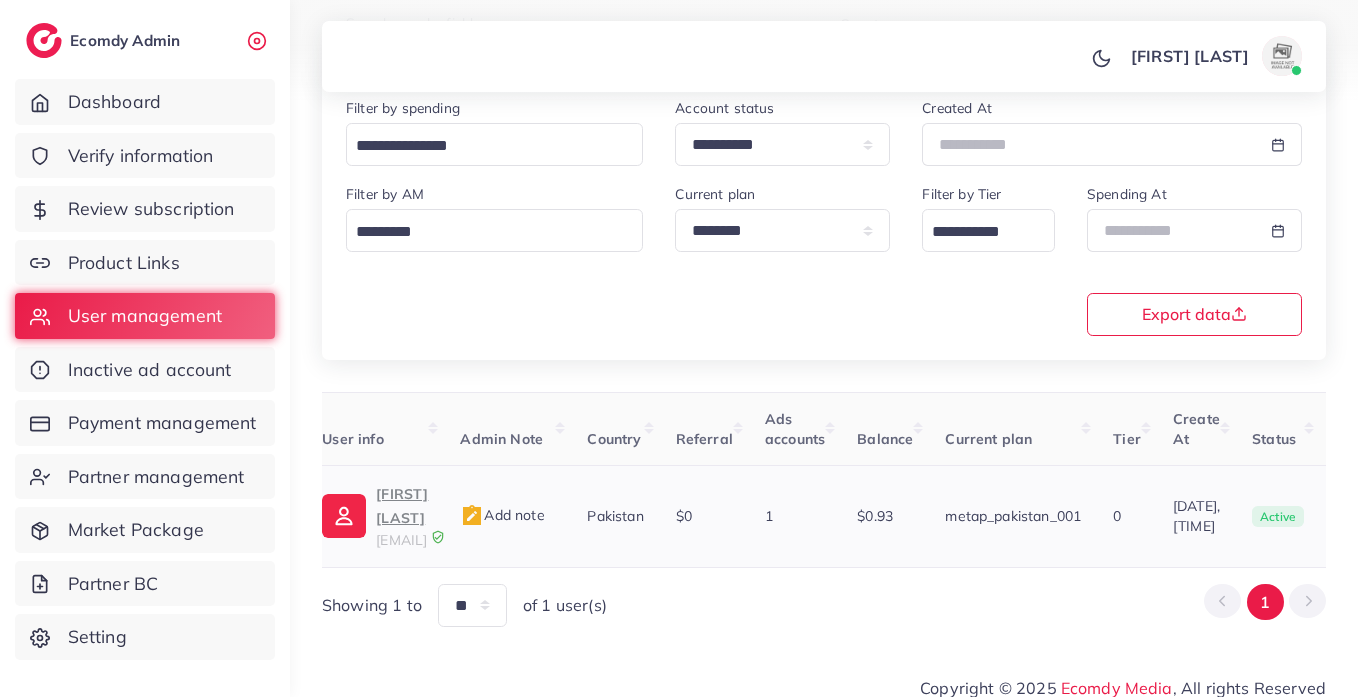 click on "Noor Muhammad Advani" at bounding box center (402, 506) 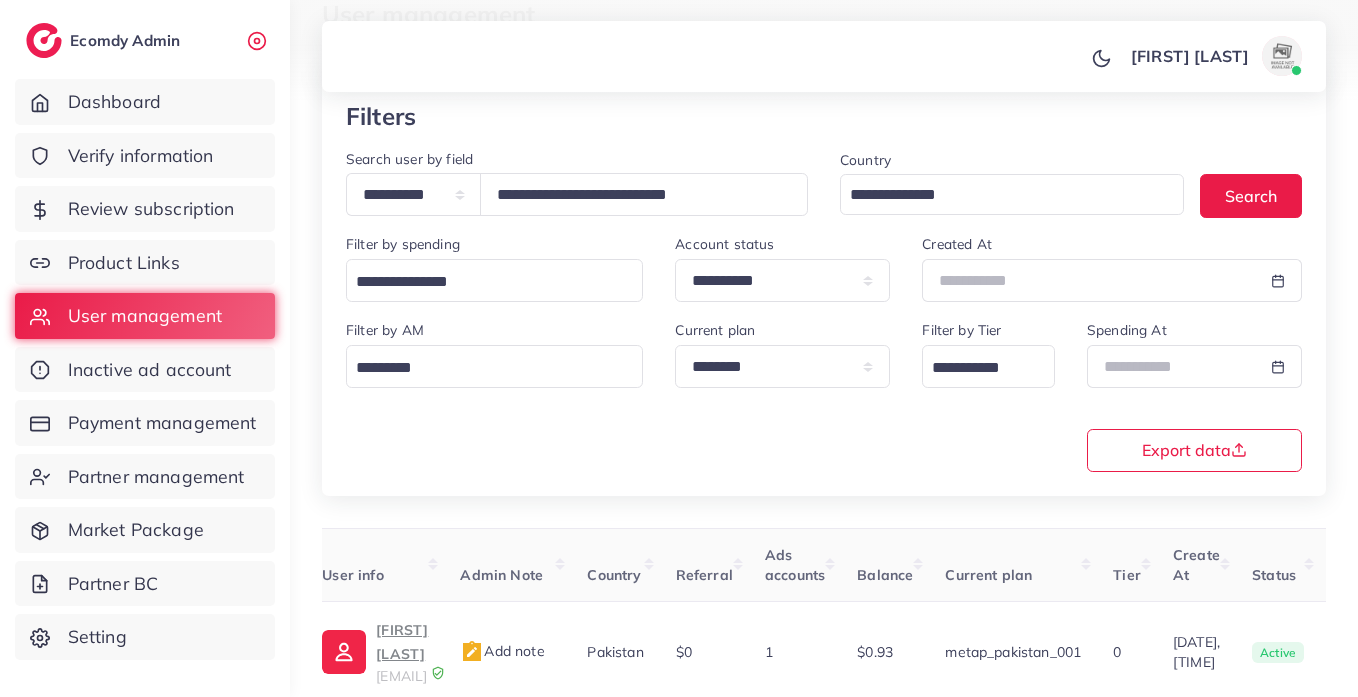scroll, scrollTop: 119, scrollLeft: 0, axis: vertical 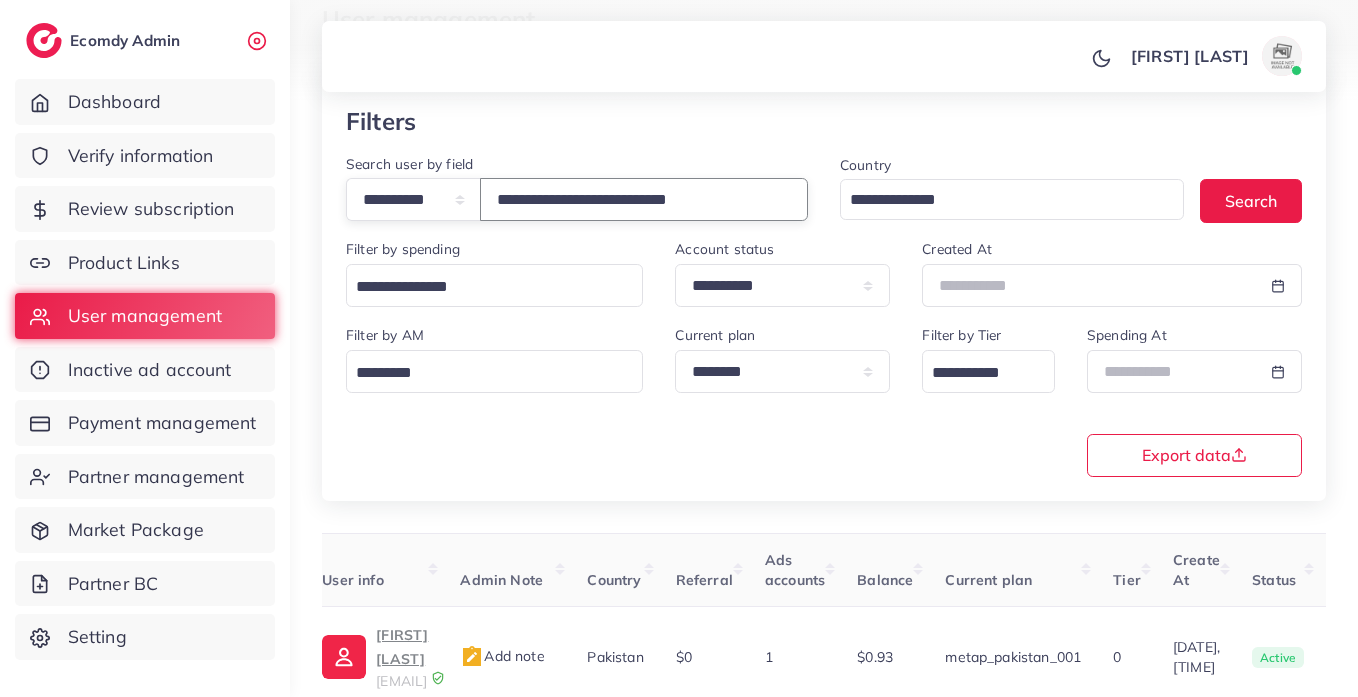 click on "**********" at bounding box center [644, 199] 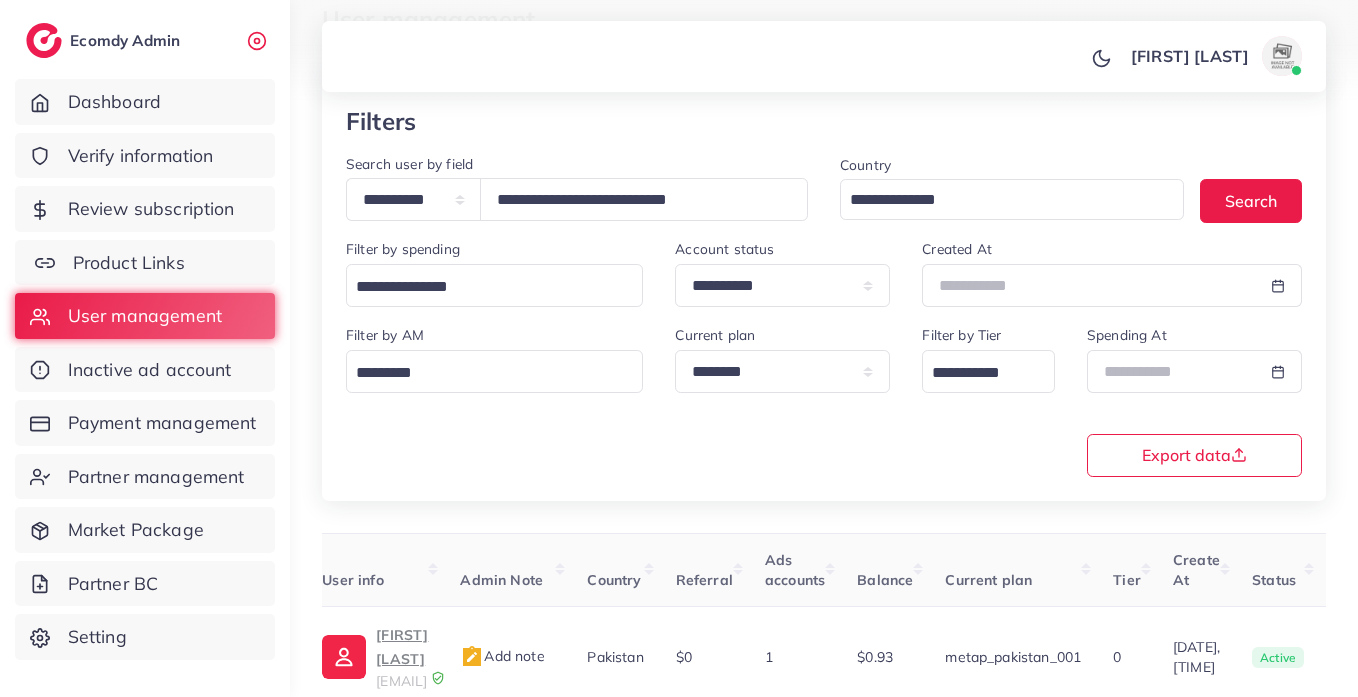 click on "Product Links" at bounding box center [129, 263] 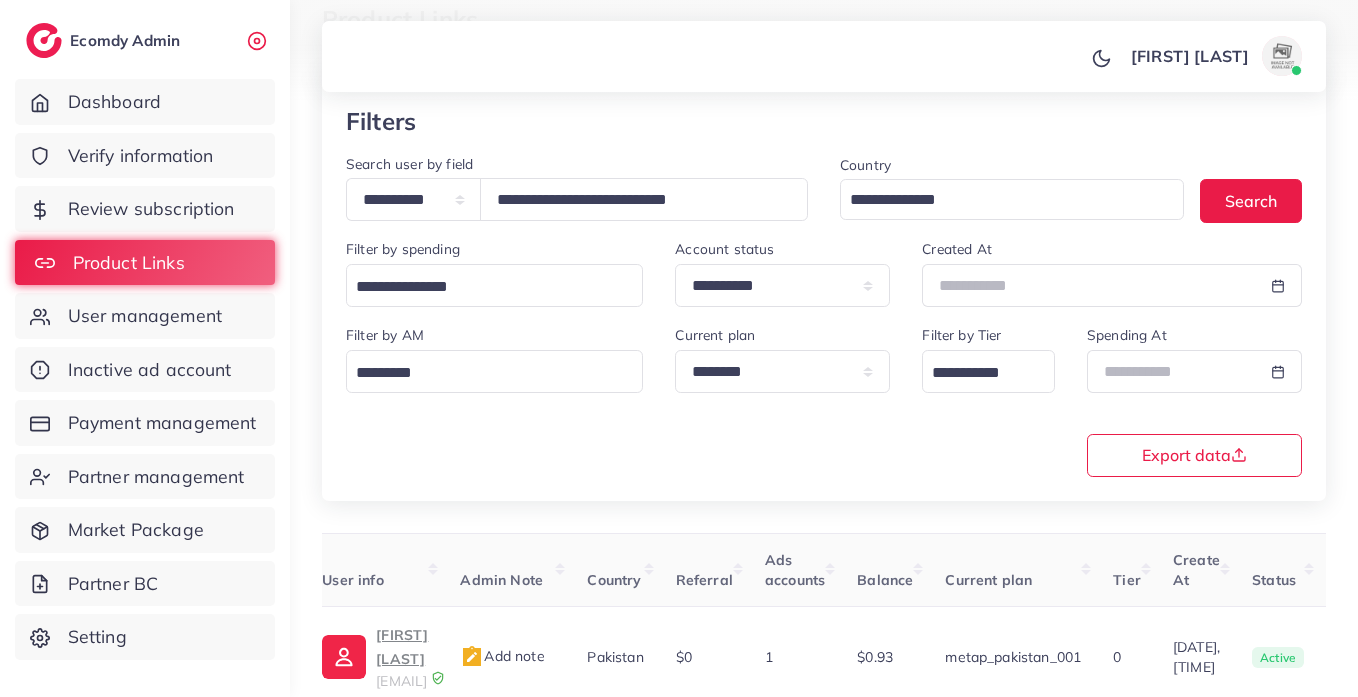 scroll, scrollTop: 0, scrollLeft: 0, axis: both 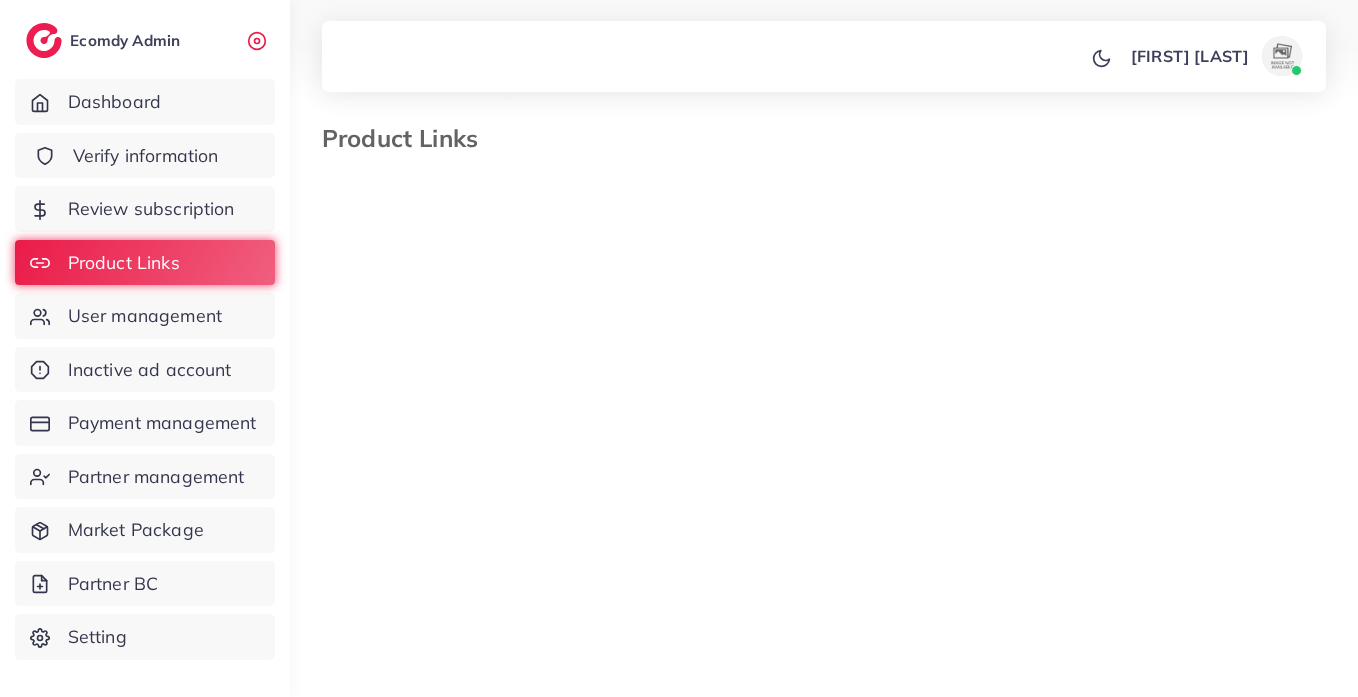 select on "*********" 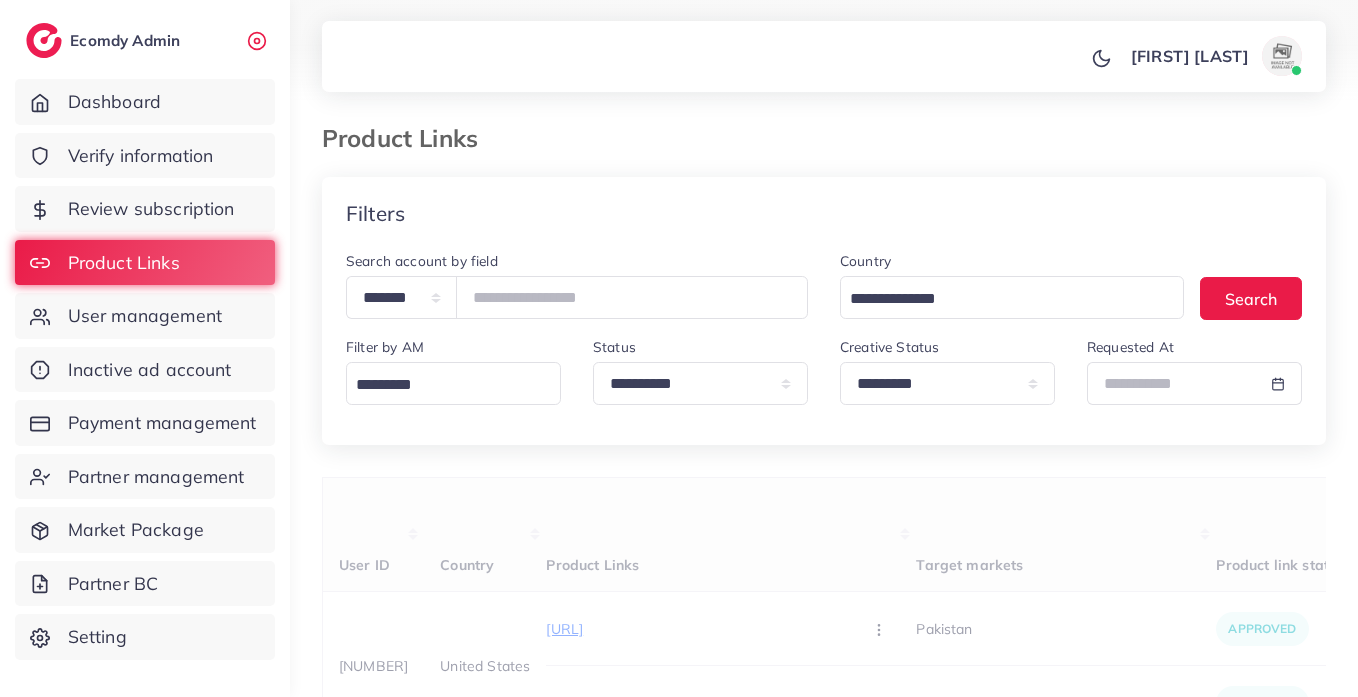 click on "Search account by field" at bounding box center (422, 261) 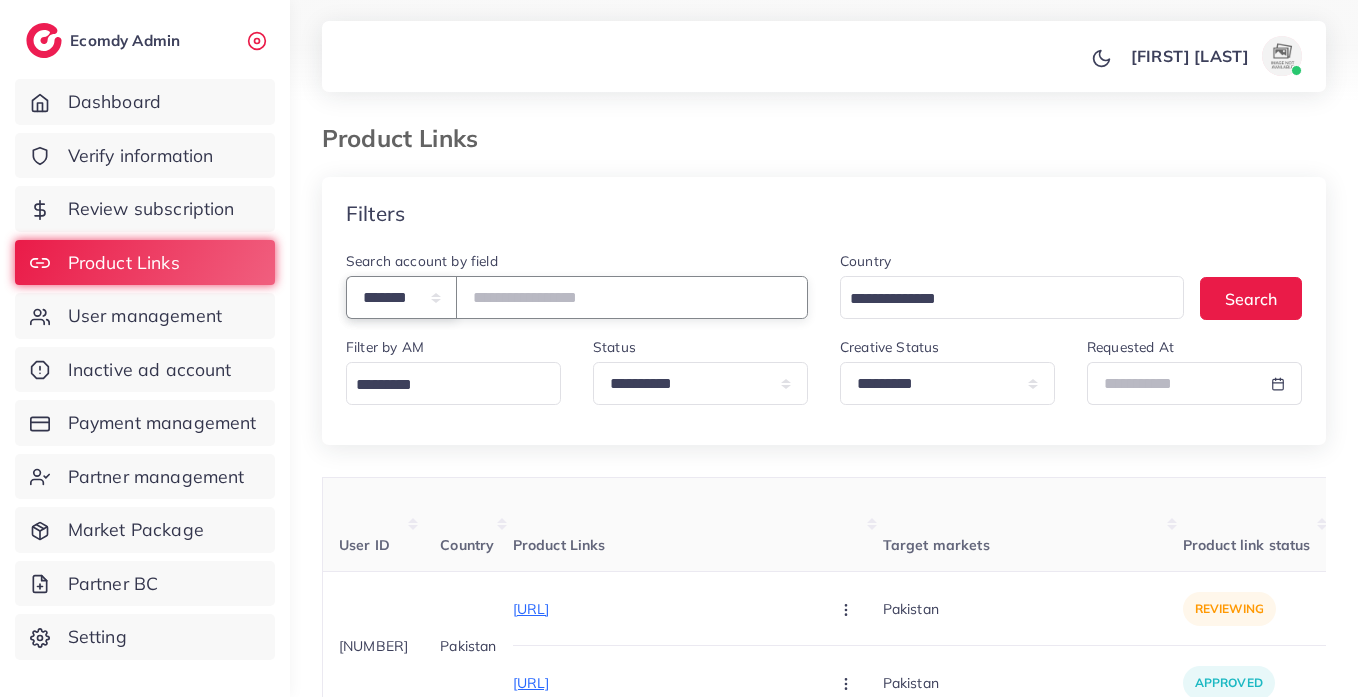 click on "**********" at bounding box center (401, 297) 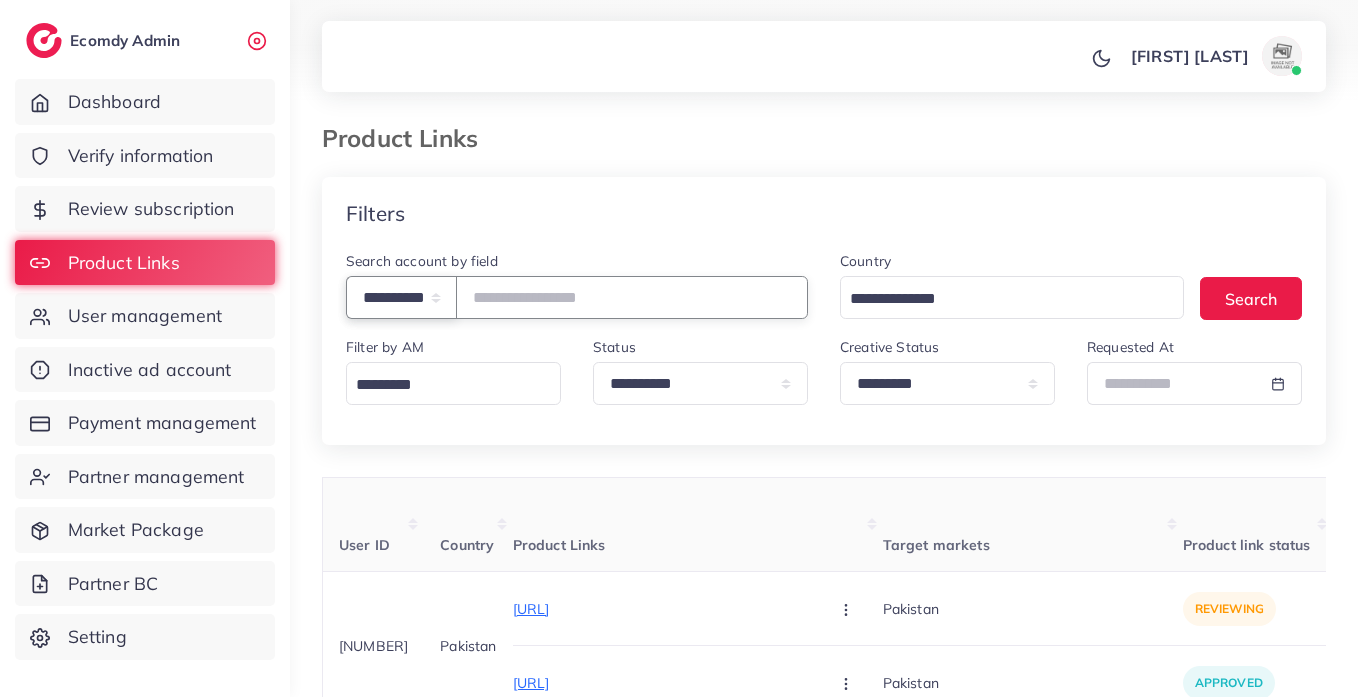 click on "**********" at bounding box center (401, 297) 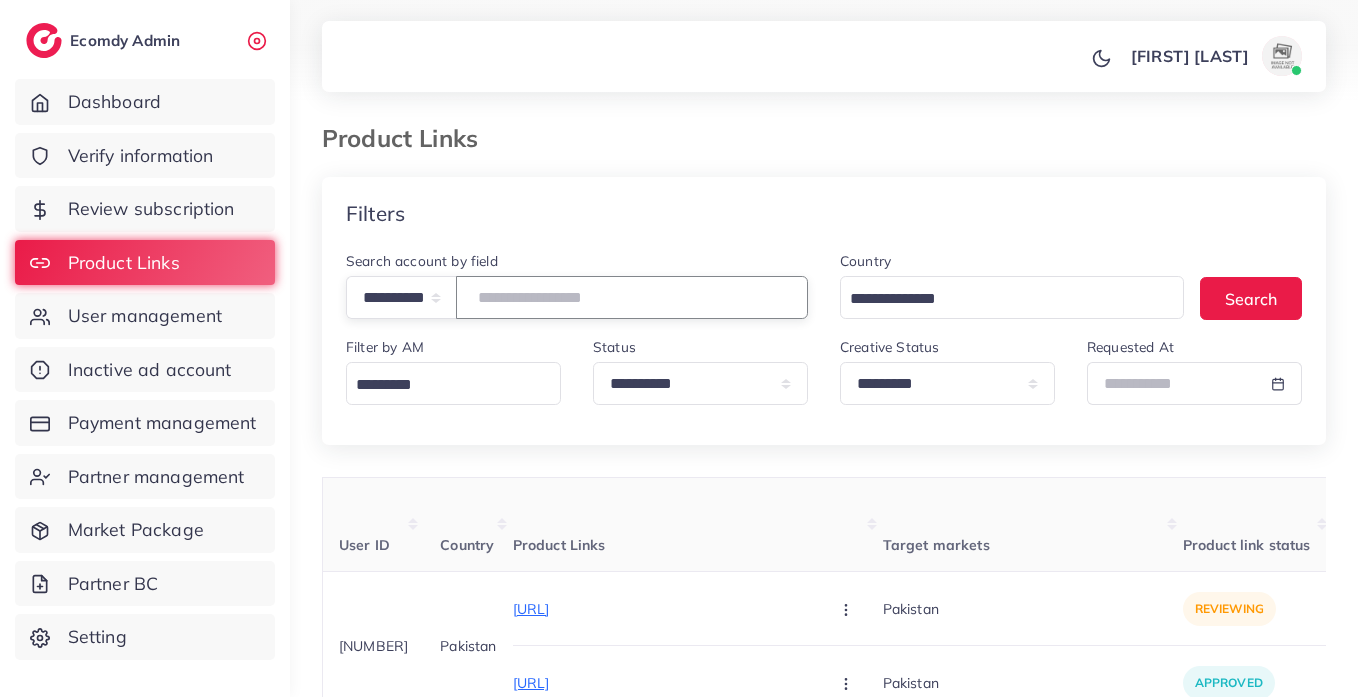 click at bounding box center (632, 297) 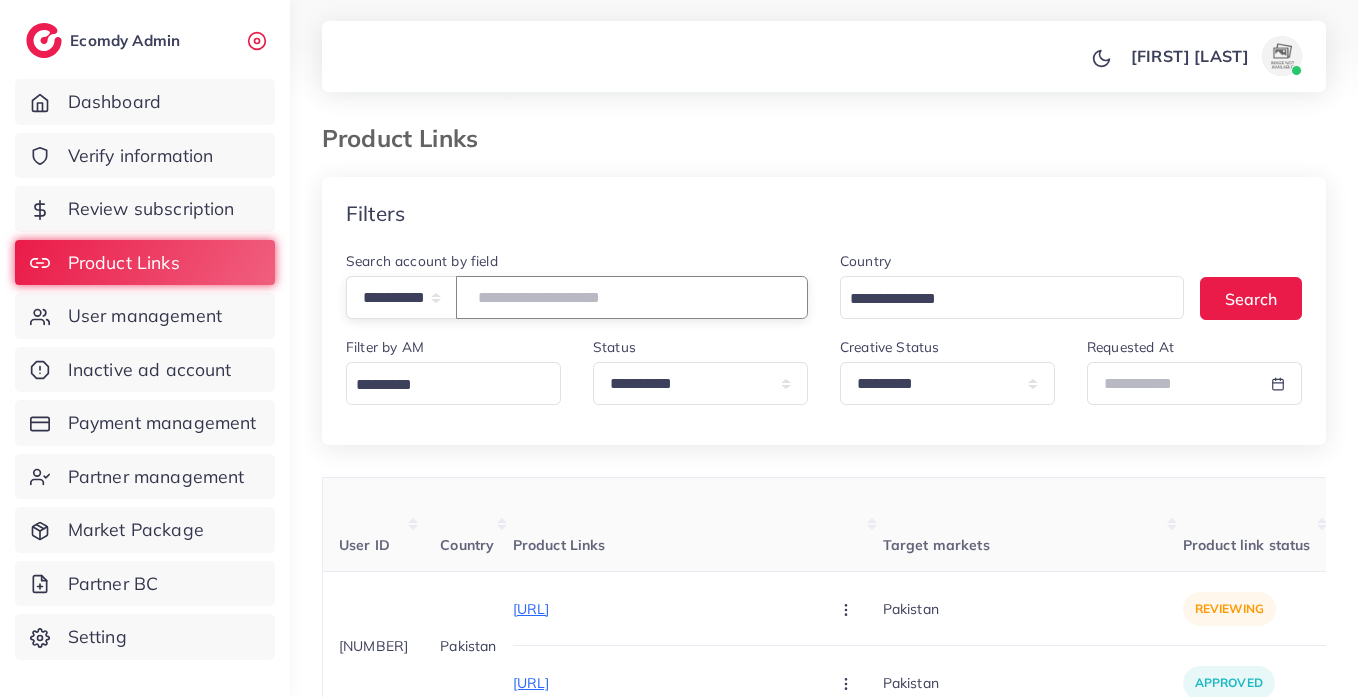paste on "**********" 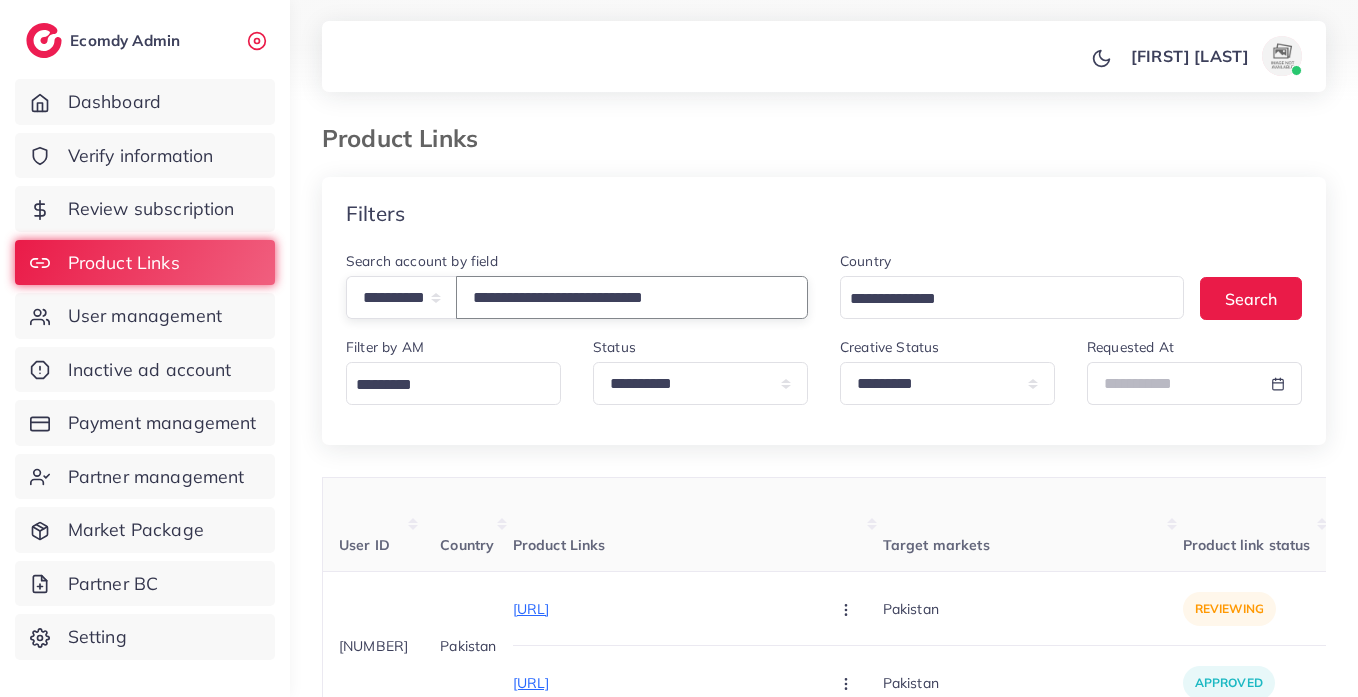 type on "**********" 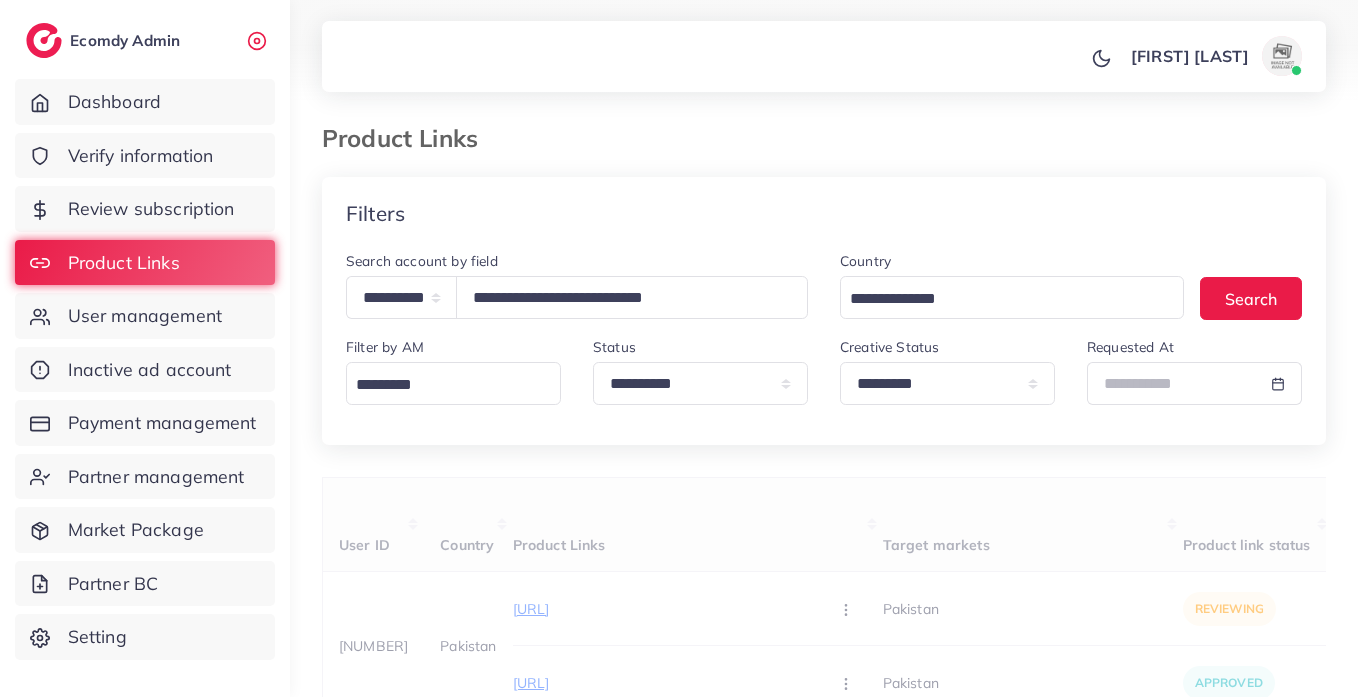 scroll, scrollTop: 12, scrollLeft: 0, axis: vertical 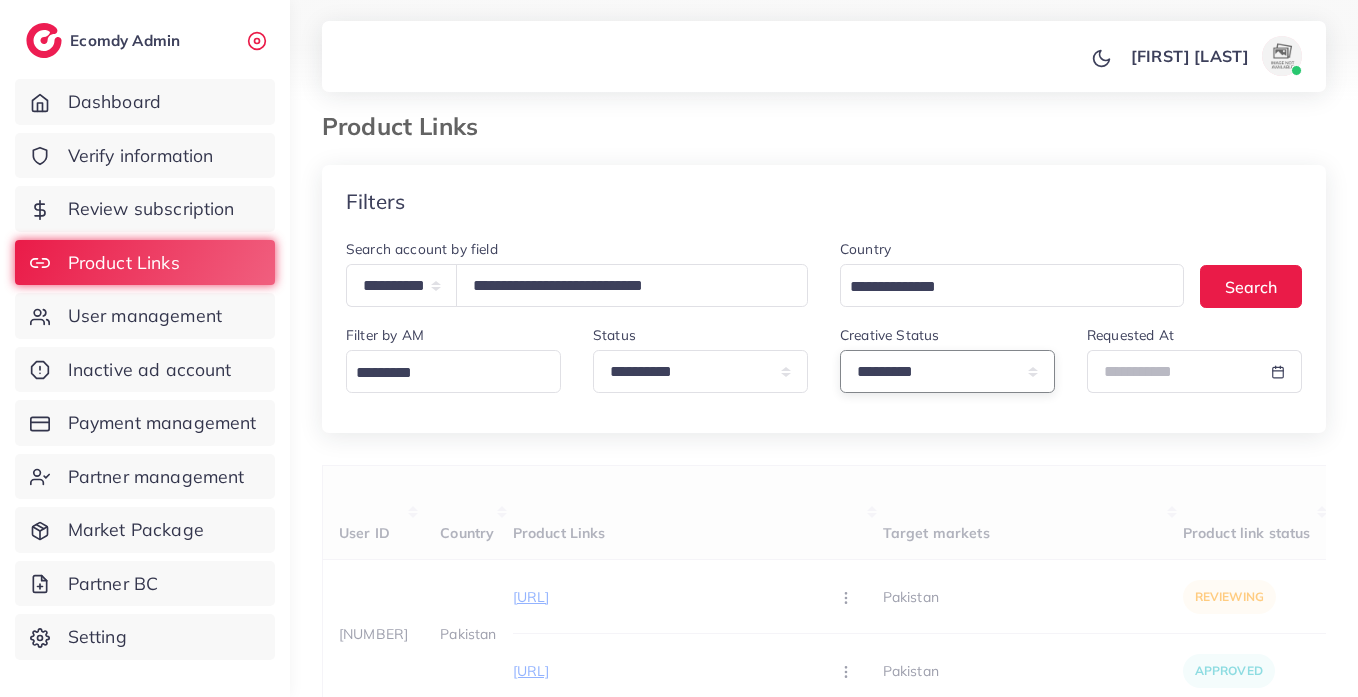 click on "**********" at bounding box center [947, 371] 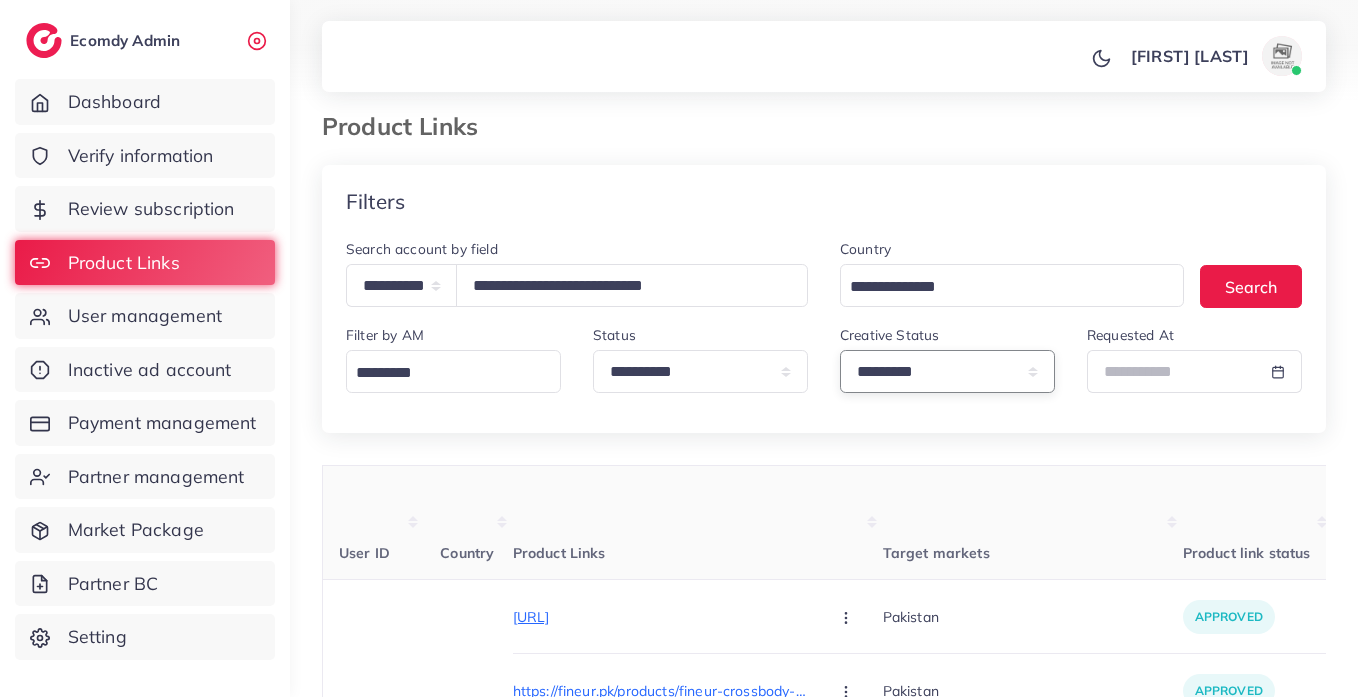 scroll, scrollTop: 107, scrollLeft: 0, axis: vertical 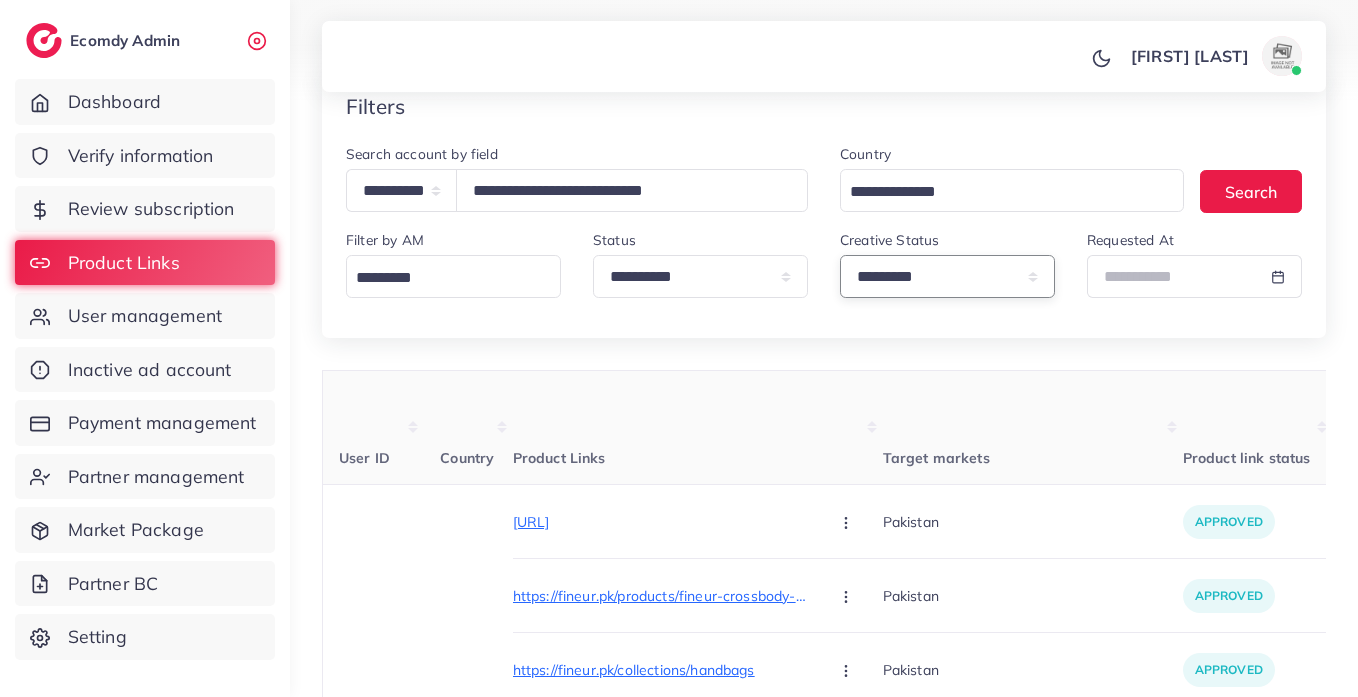 select 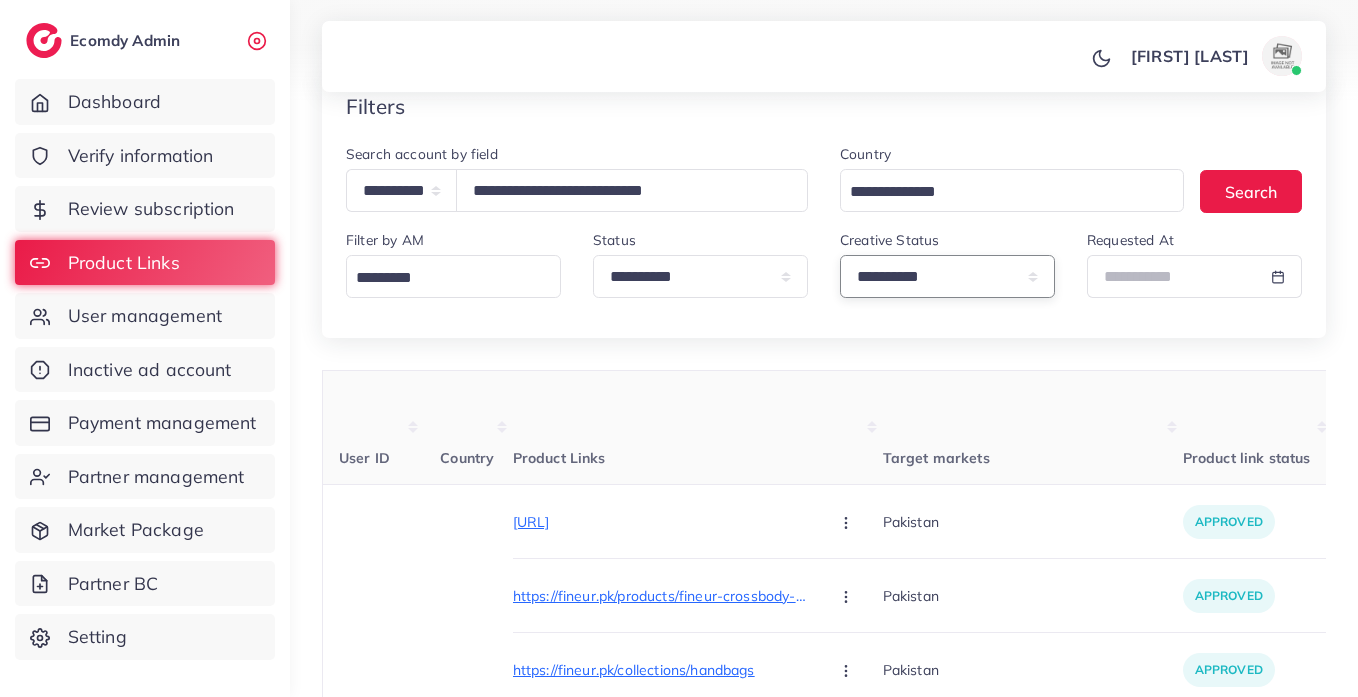 click on "**********" at bounding box center [947, 276] 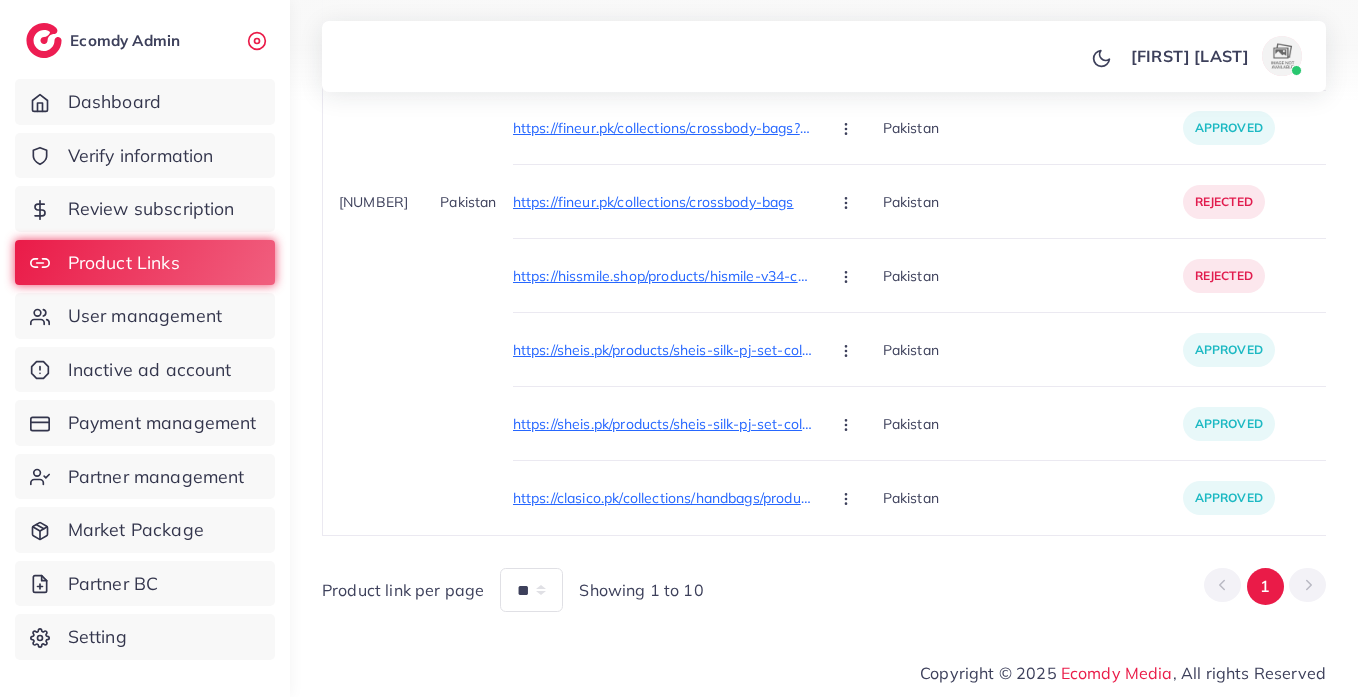 scroll, scrollTop: 731, scrollLeft: 0, axis: vertical 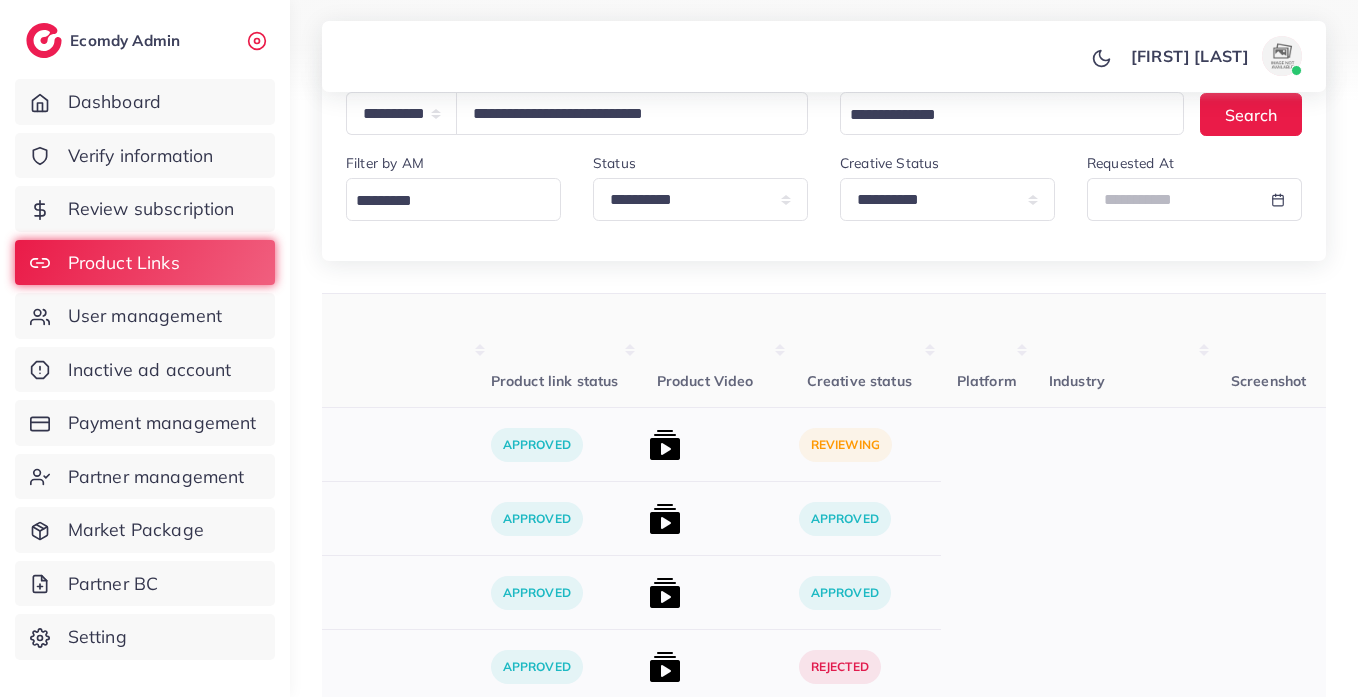 click at bounding box center [665, 445] 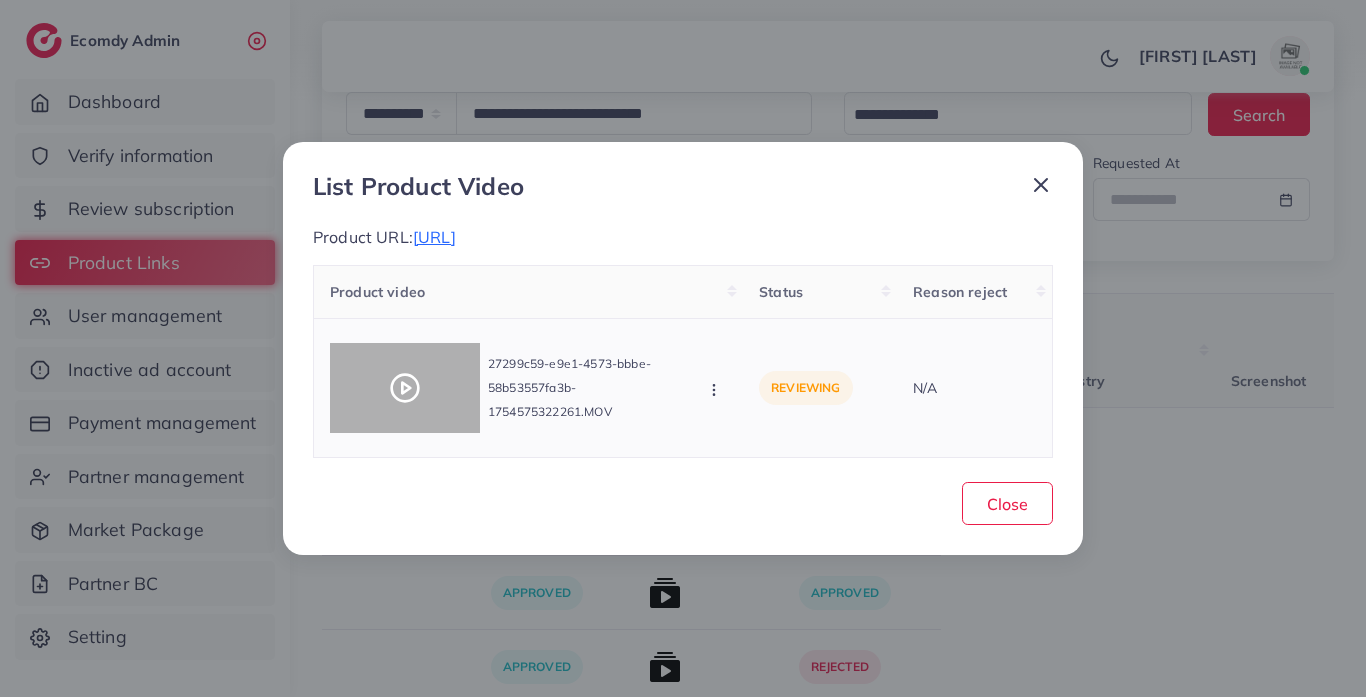 click 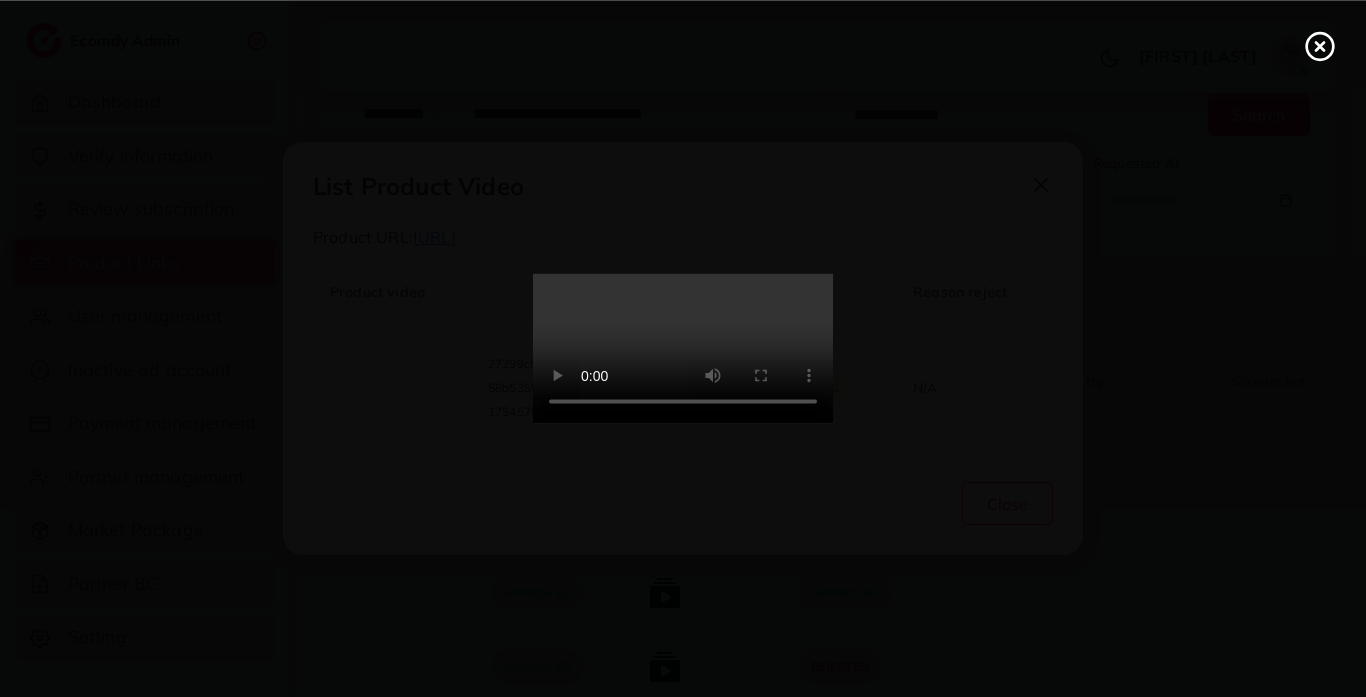 click 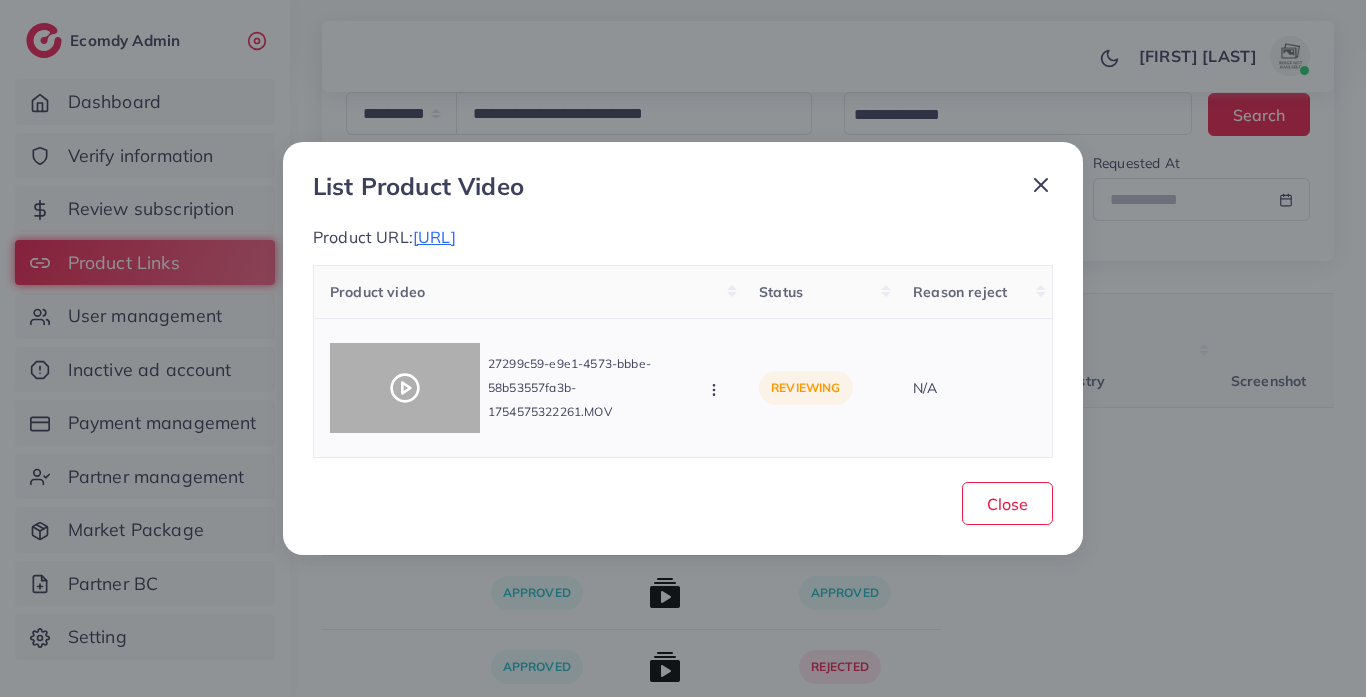click at bounding box center (405, 388) 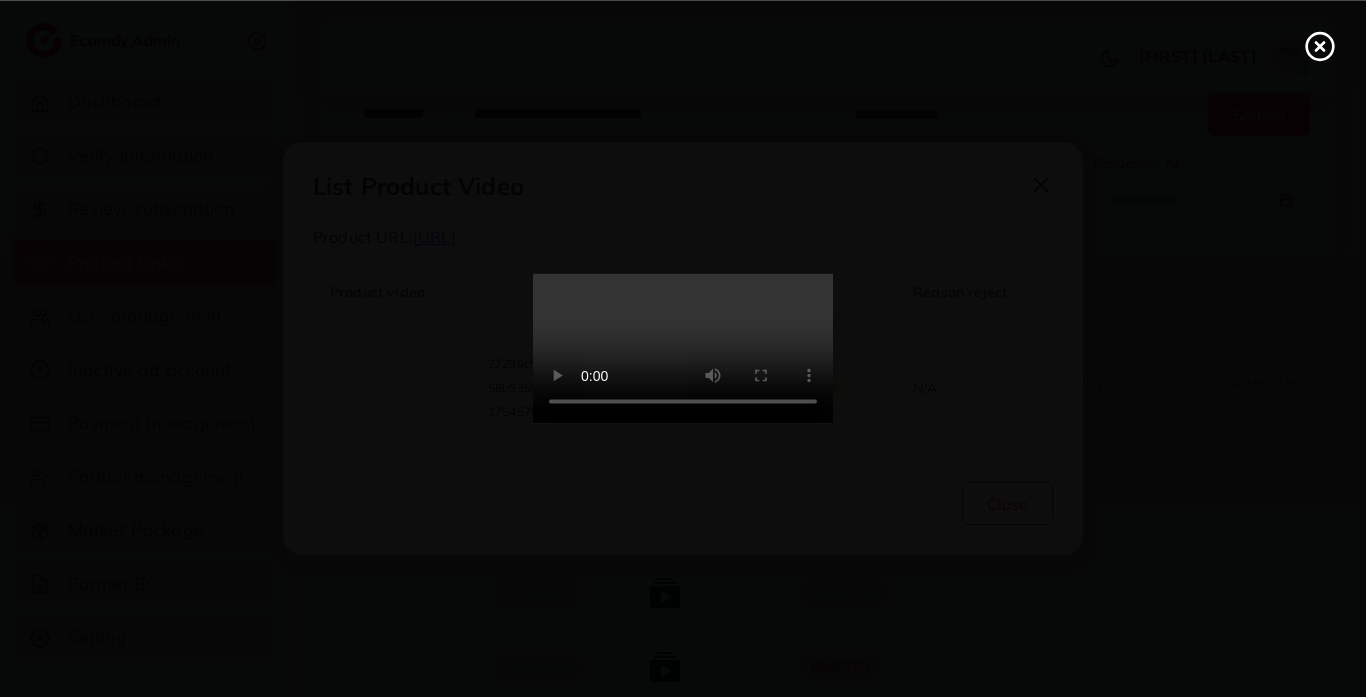 click 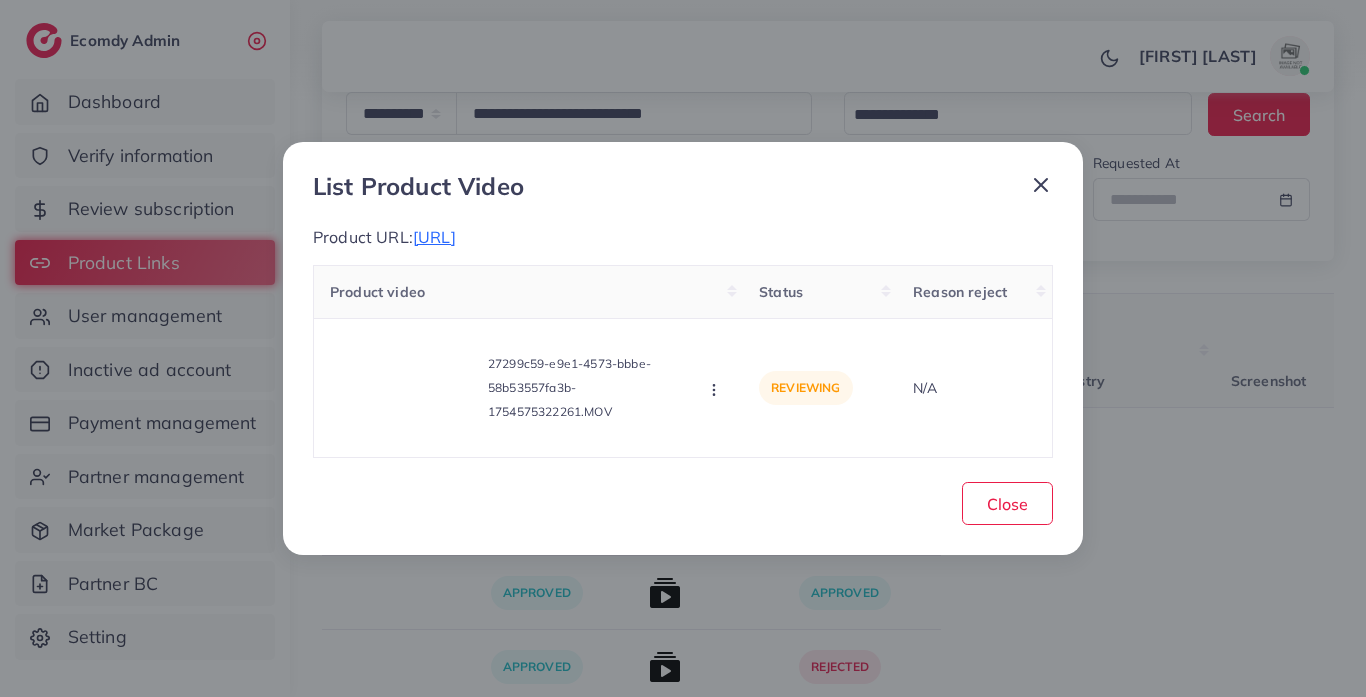 click 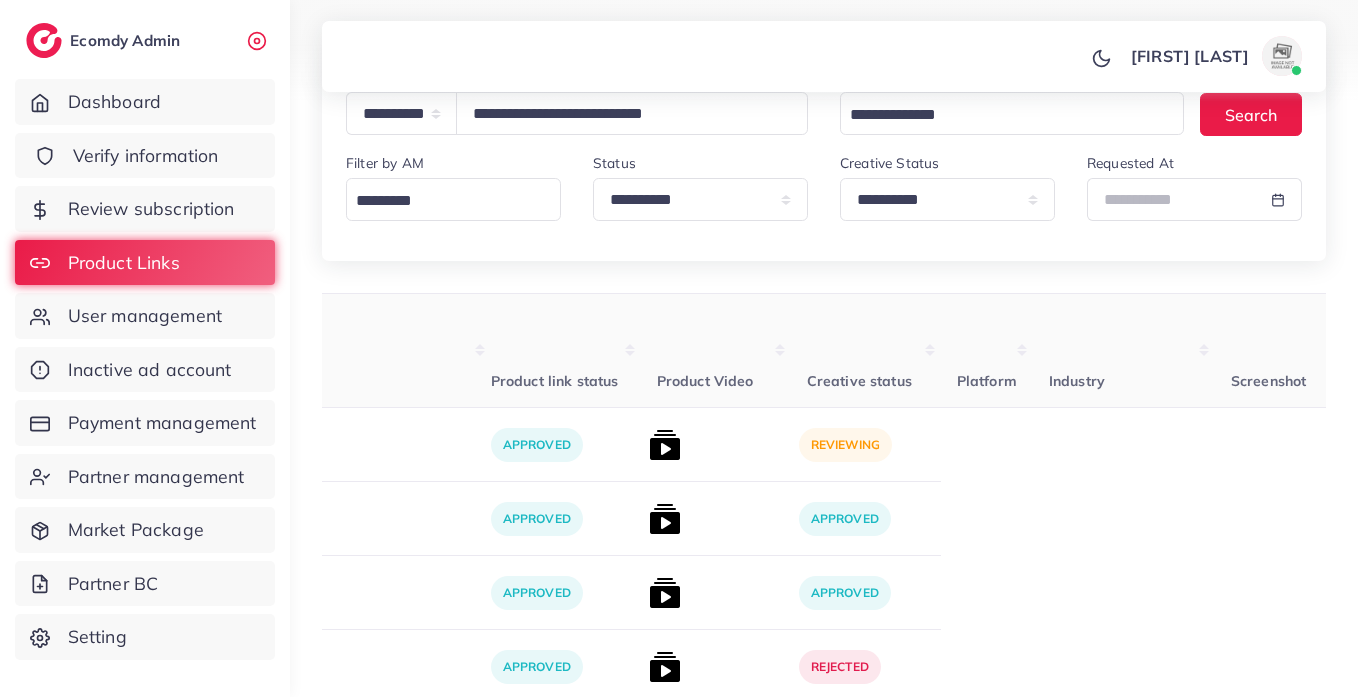 click on "Verify information" at bounding box center [146, 156] 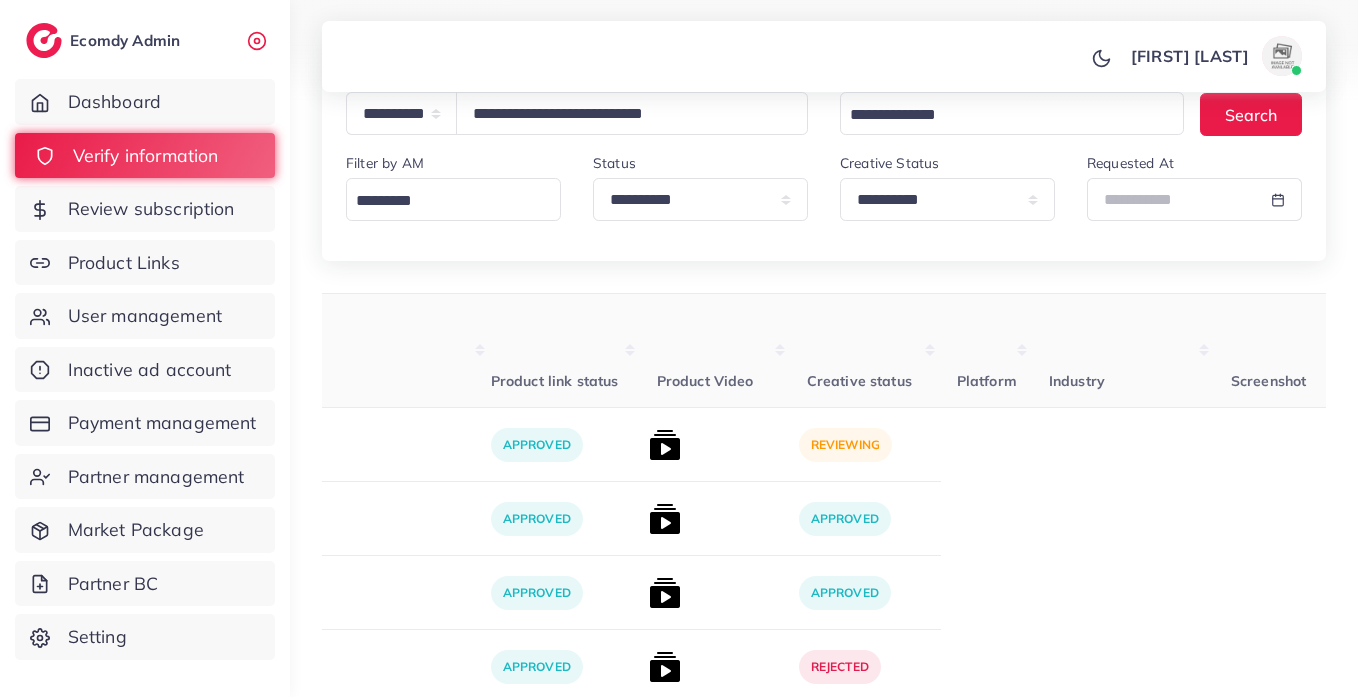 scroll, scrollTop: 0, scrollLeft: 0, axis: both 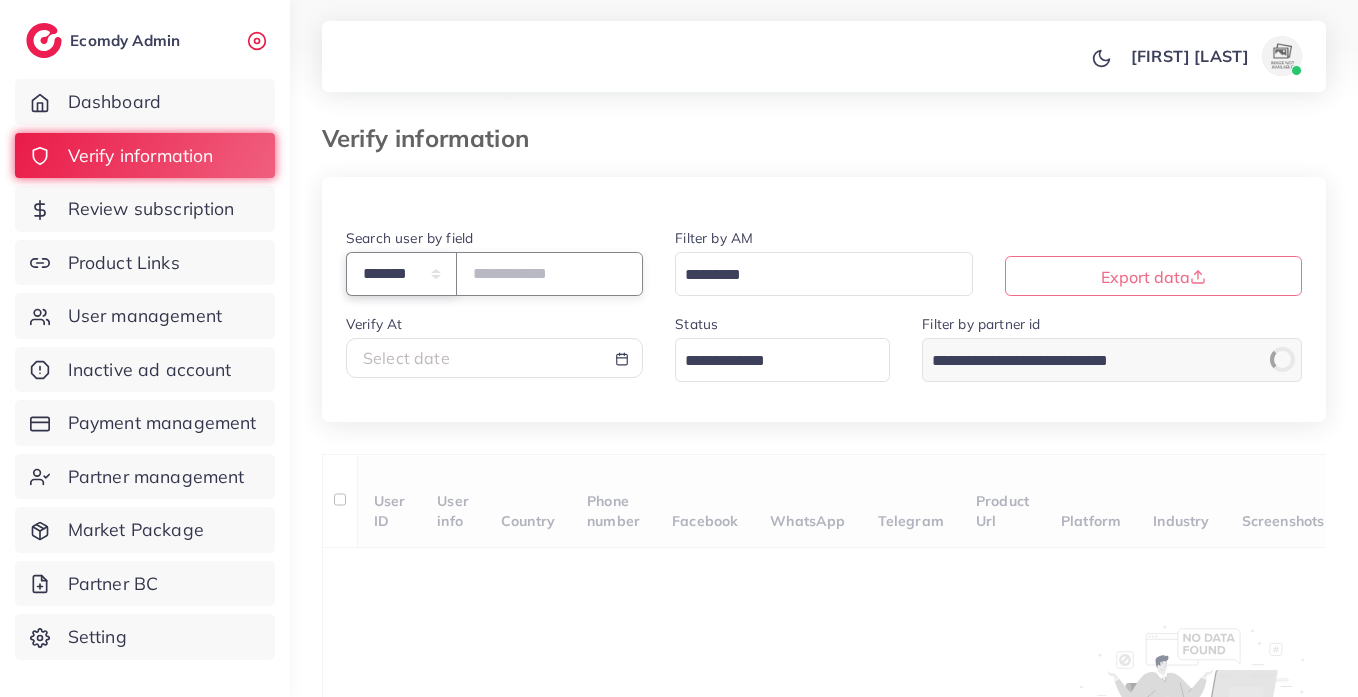 click on "**********" at bounding box center [401, 273] 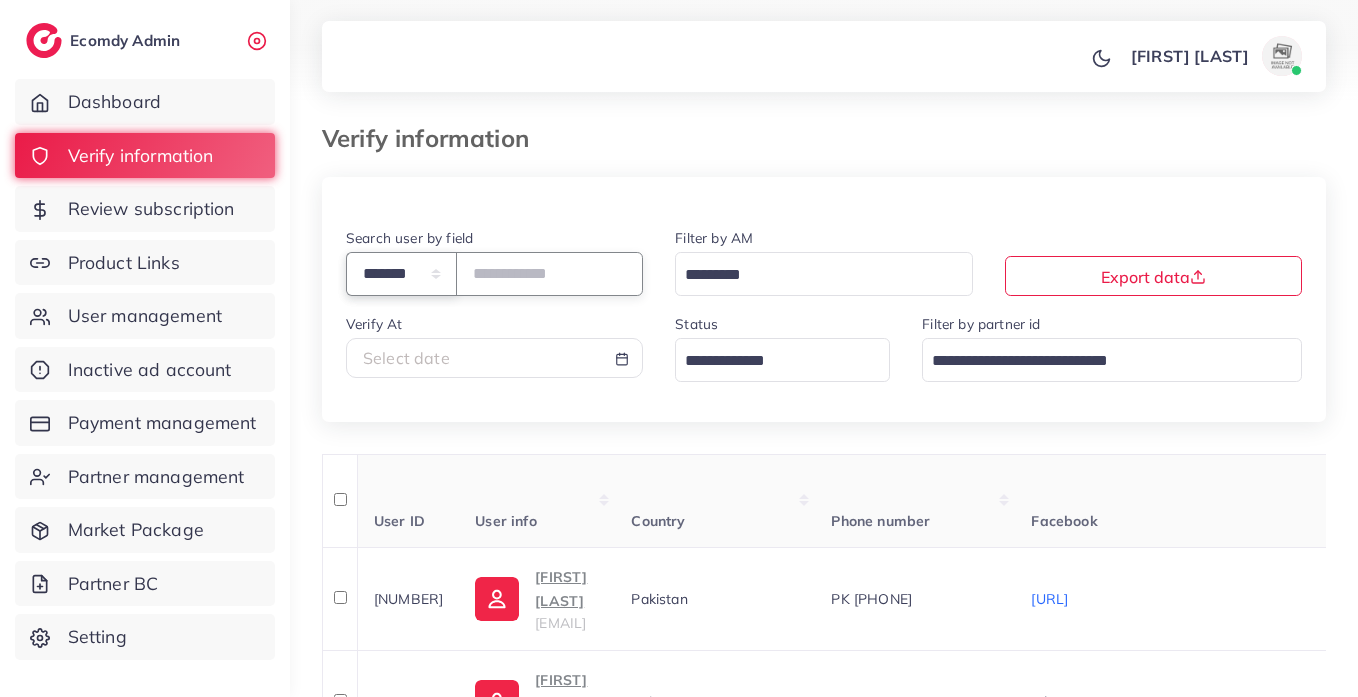 select on "*****" 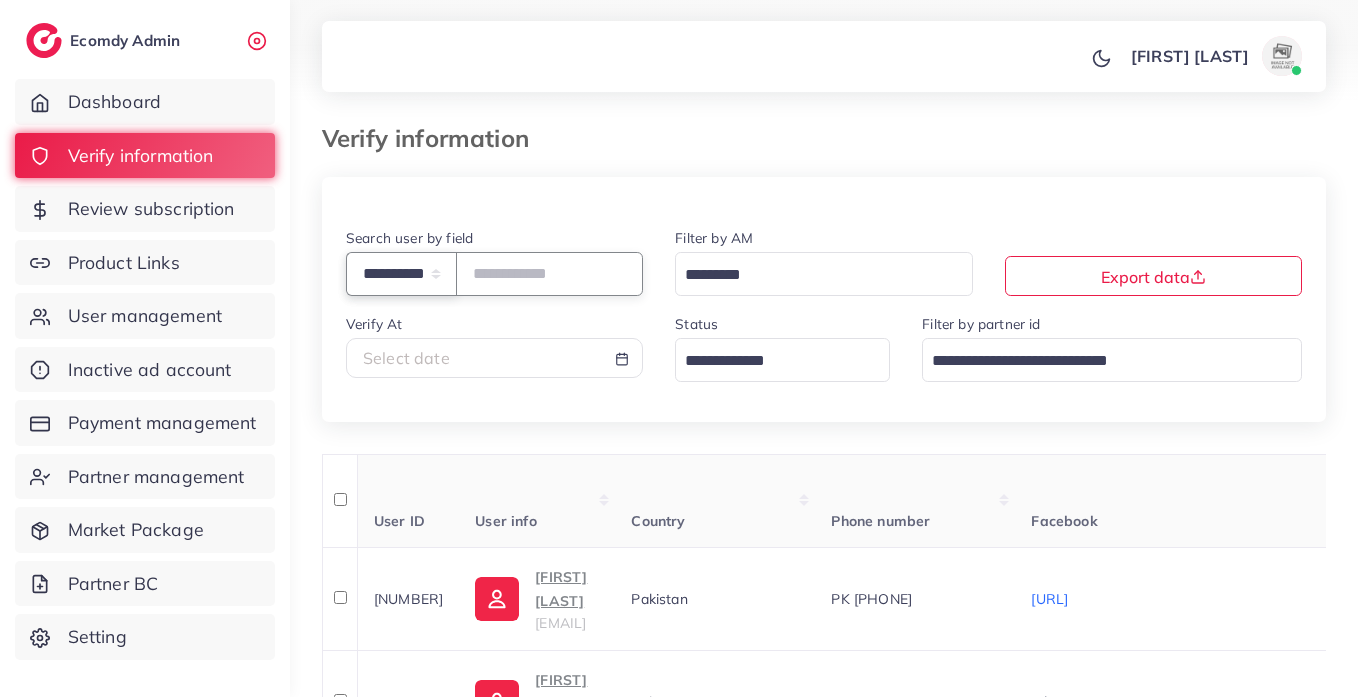 click on "**********" at bounding box center (401, 273) 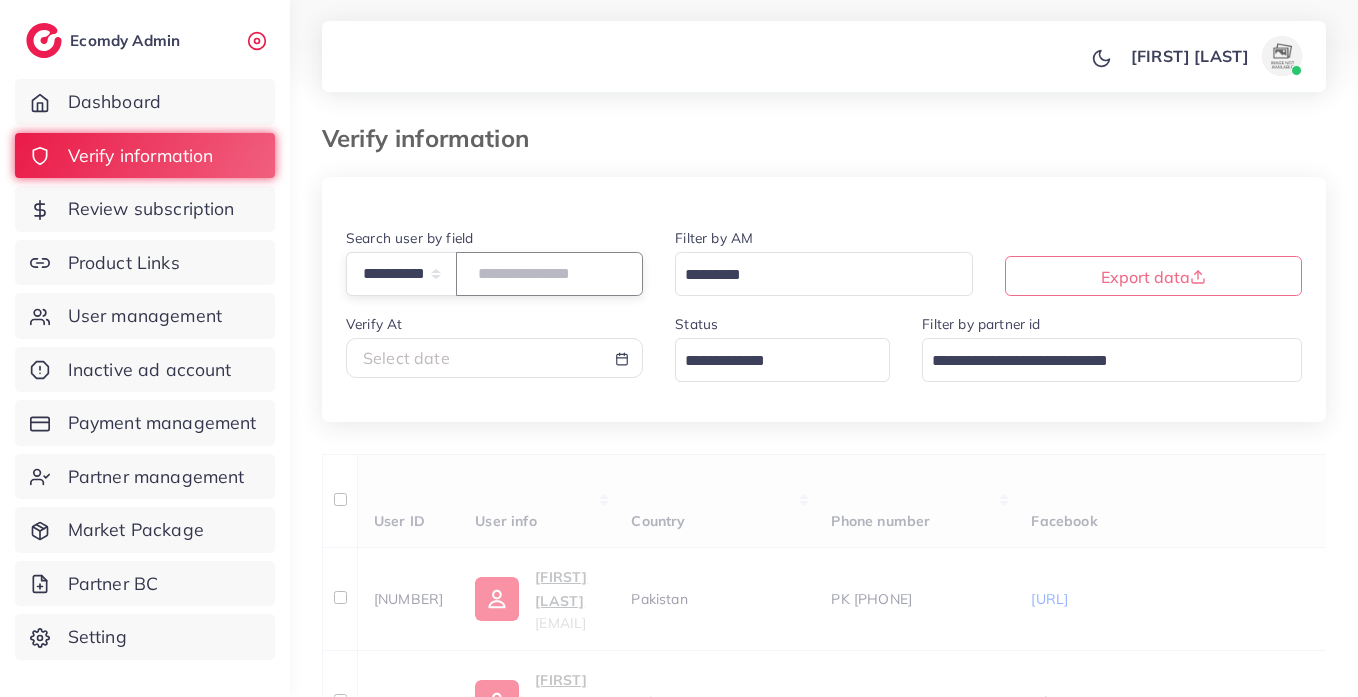 click at bounding box center [549, 273] 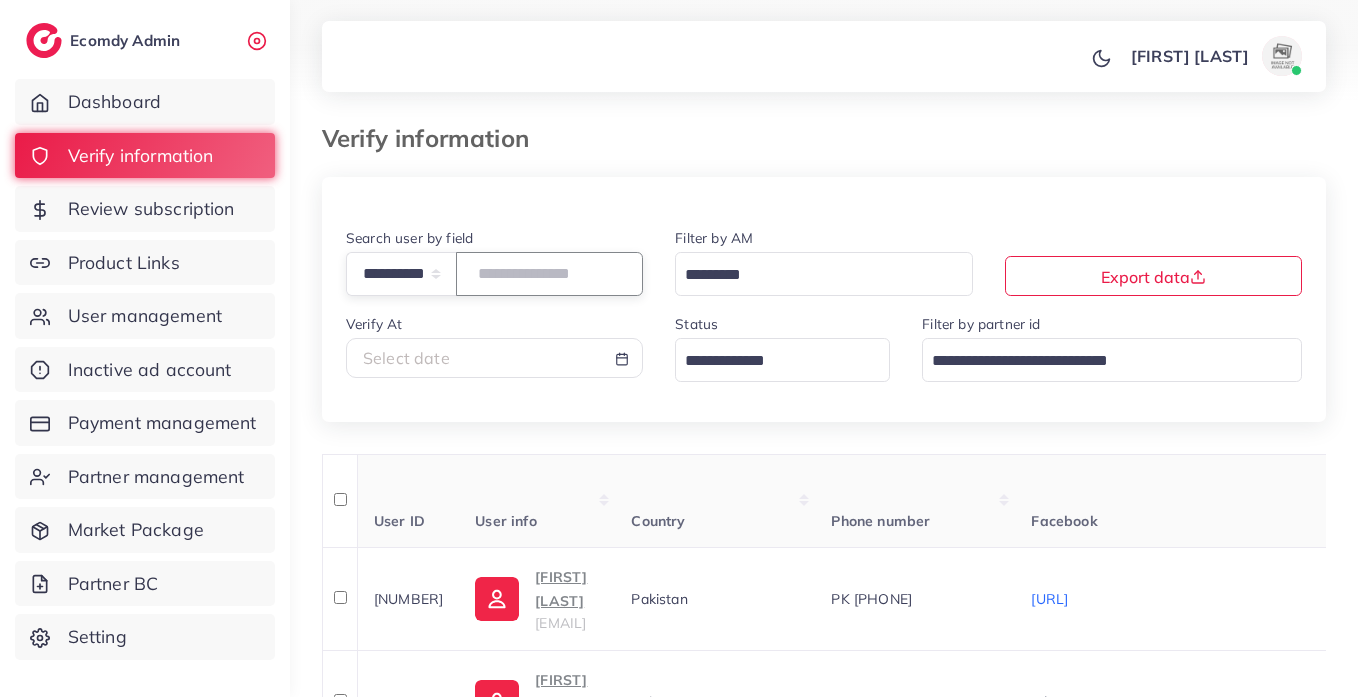 paste on "**********" 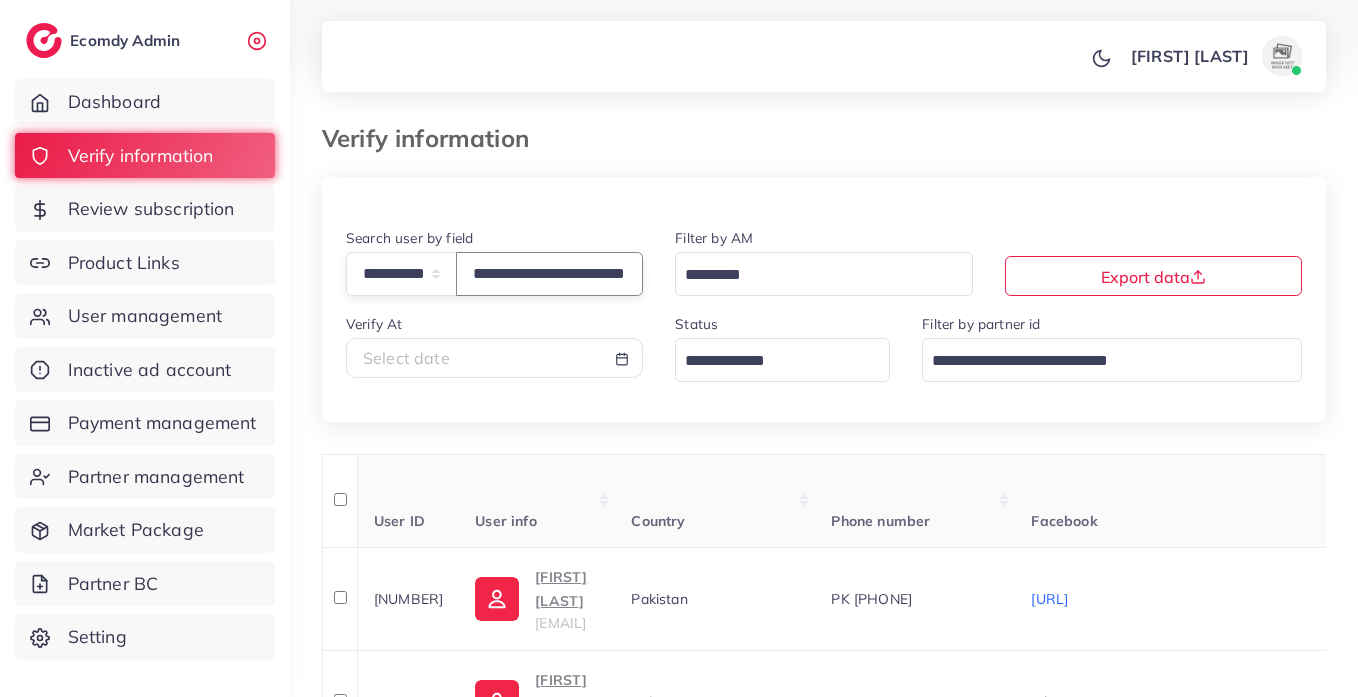 scroll, scrollTop: 0, scrollLeft: 81, axis: horizontal 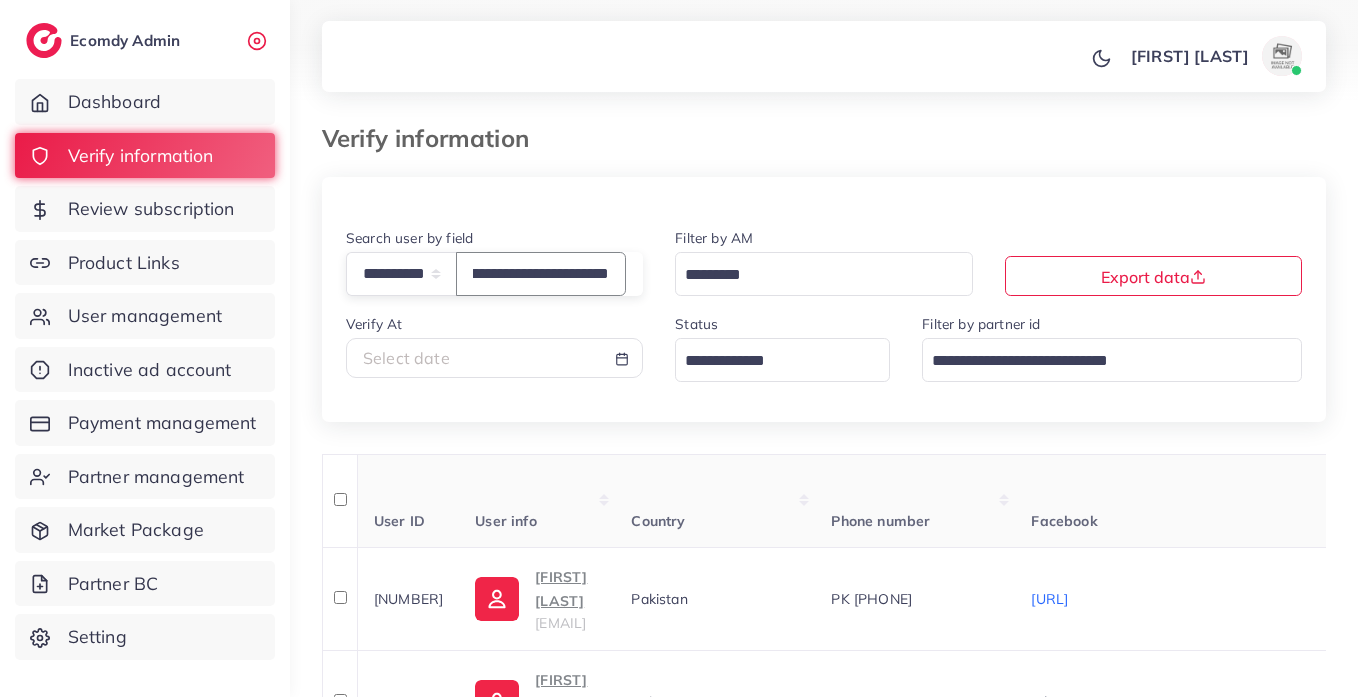 type on "**********" 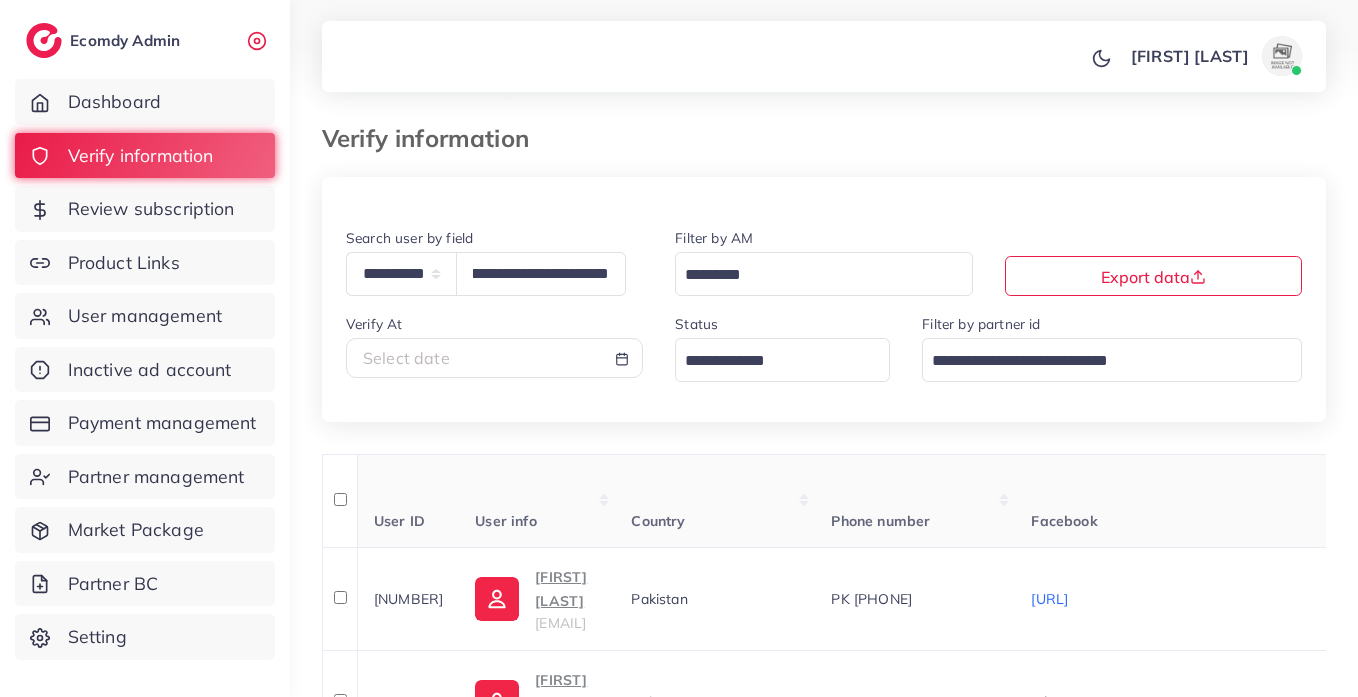 scroll, scrollTop: 0, scrollLeft: 0, axis: both 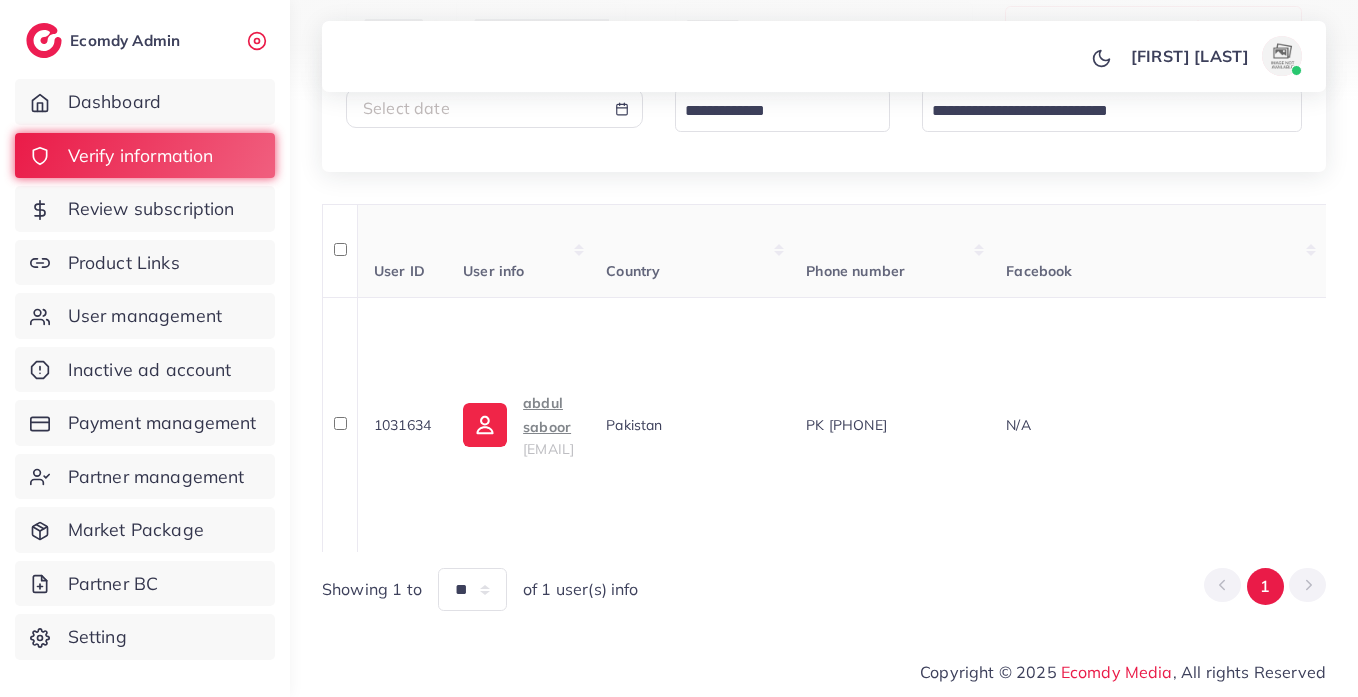 click on "User ID User info Country Phone number Facebook WhatsApp Telegram Product Url Platform Industry Screenshots Current plan Belong to partner Create At Status Reason reject Review by Verify At Belong to AM Actions            1031634   abdul saboor  naproduction698@gmail.com  Pakistan   PK +923191445502   N/A   03191445502   N/A   https://naproduction.pro/collections/home-and-kitchen/products/olympia-kitchen-ware-set   United Arab Emirates, Pakistan, Saudi Arabia - approved   https://naproduction.pro/collections/home-and-kitchen/products/automatic-kitchen-cleaning-brush   United Arab Emirates, Pakistan, Saudi Arabia - approved   https://naproduction.pro/collections/home-and-kitchen/products/diy-plastic-kitchen-roll-sushi-machine   United Arab Emirates - approved   shopify   e-commerce   adreach_new_package   12667   07/08/2025, 18:52:27   approved   N/A  1002330 07/08/2025, 19:09:04   N/A  Approve Reject Assign to AM          Showing 1 to  ** ** ** ***  of 1 user(s) info  1" at bounding box center [824, 408] 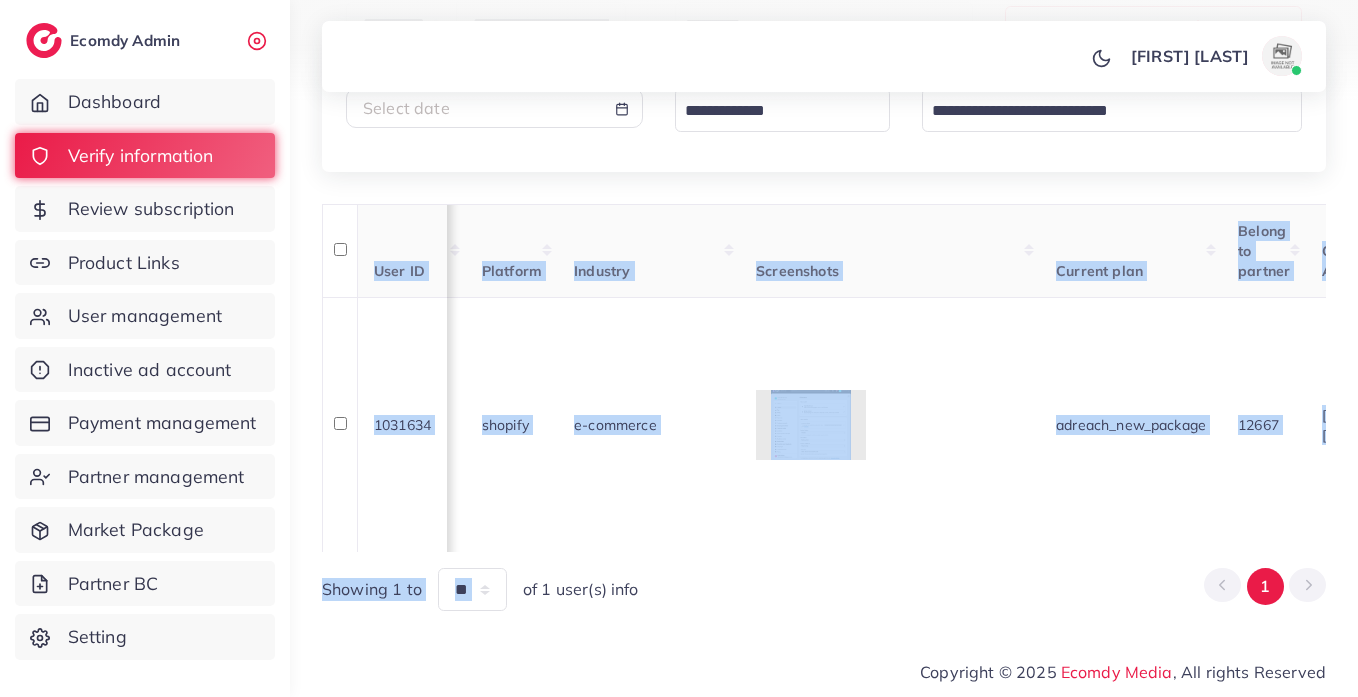 scroll, scrollTop: 0, scrollLeft: 1566, axis: horizontal 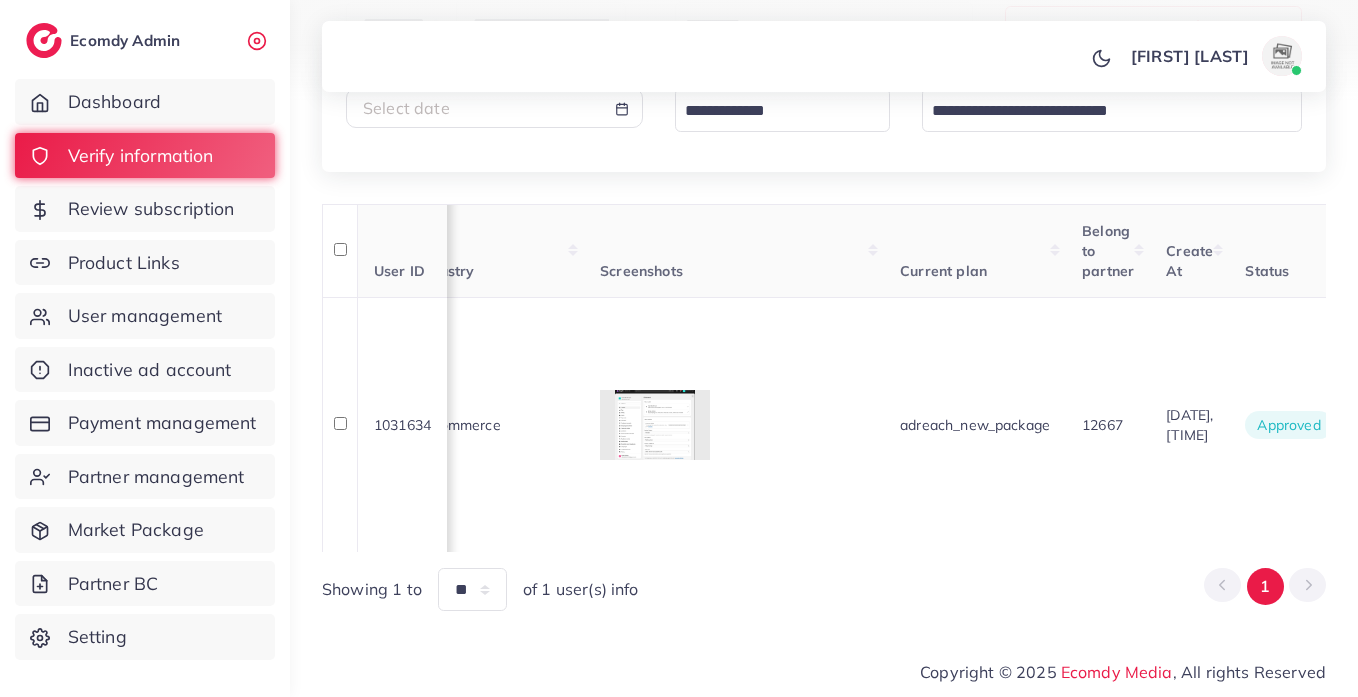 drag, startPoint x: 1030, startPoint y: 592, endPoint x: 1044, endPoint y: 576, distance: 21.260292 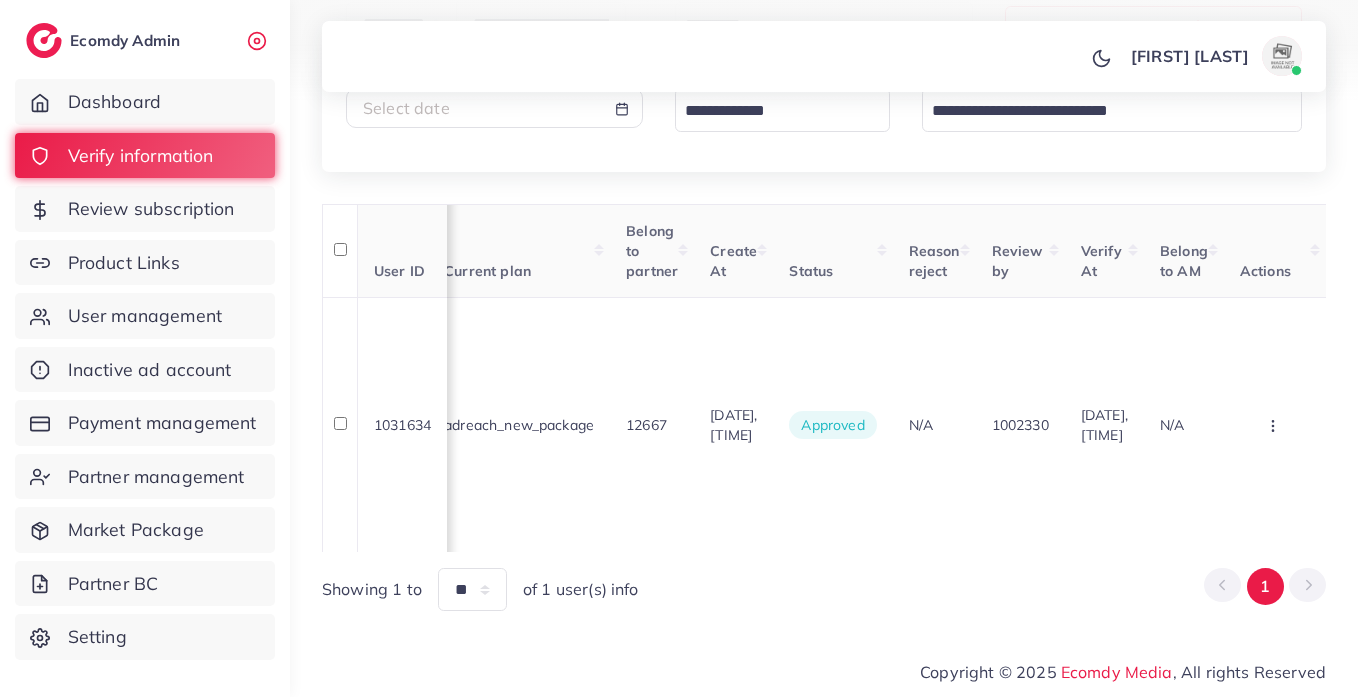 scroll, scrollTop: 0, scrollLeft: 2254, axis: horizontal 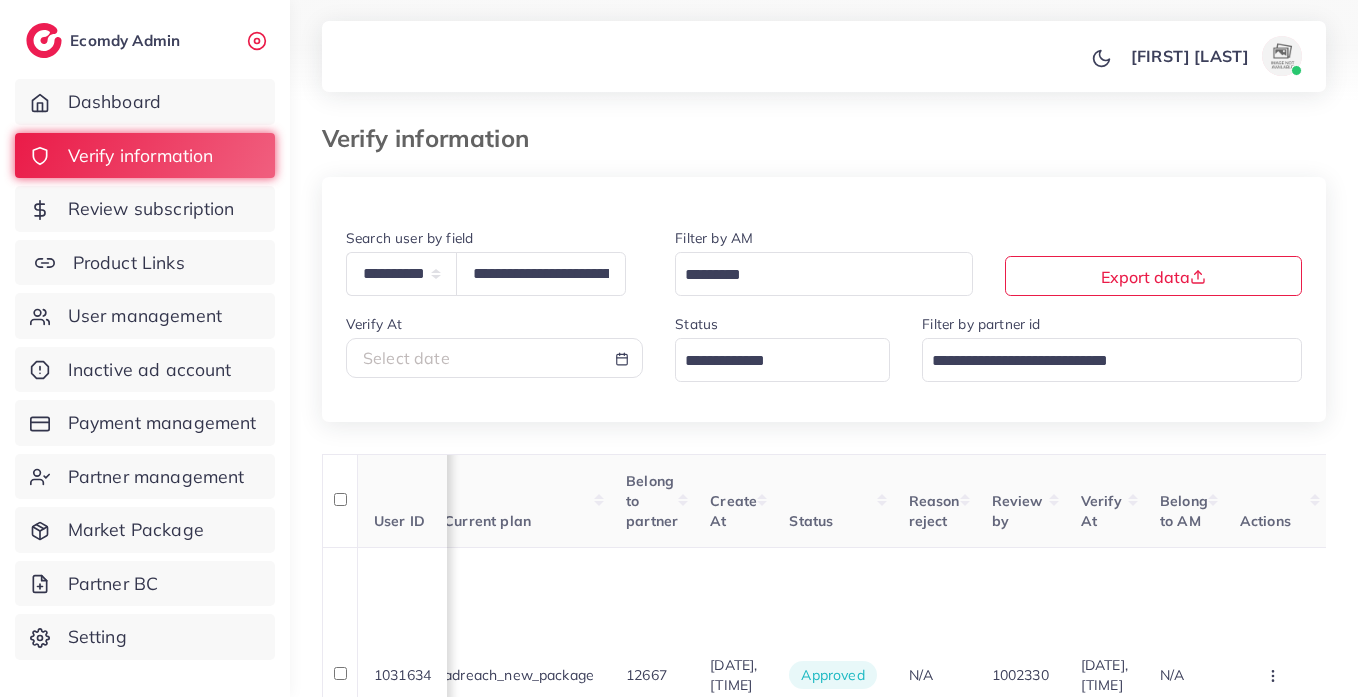 click on "Product Links" at bounding box center (145, 263) 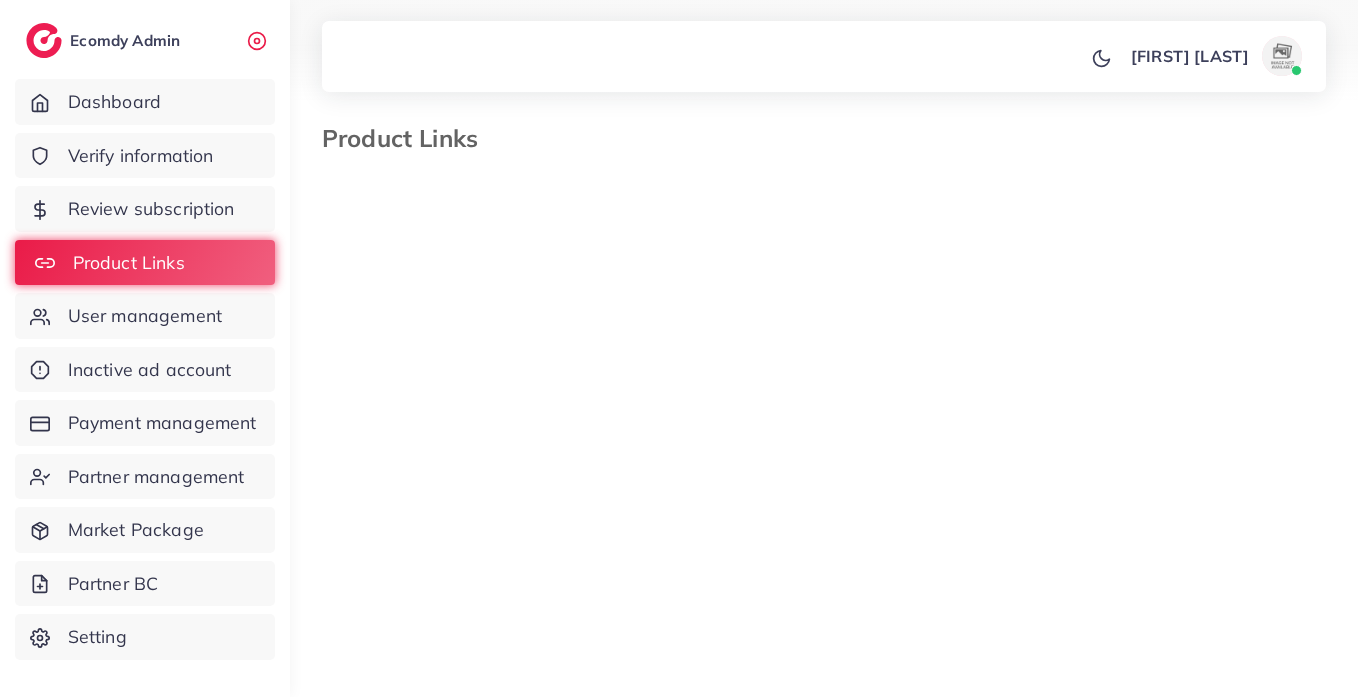 select on "*********" 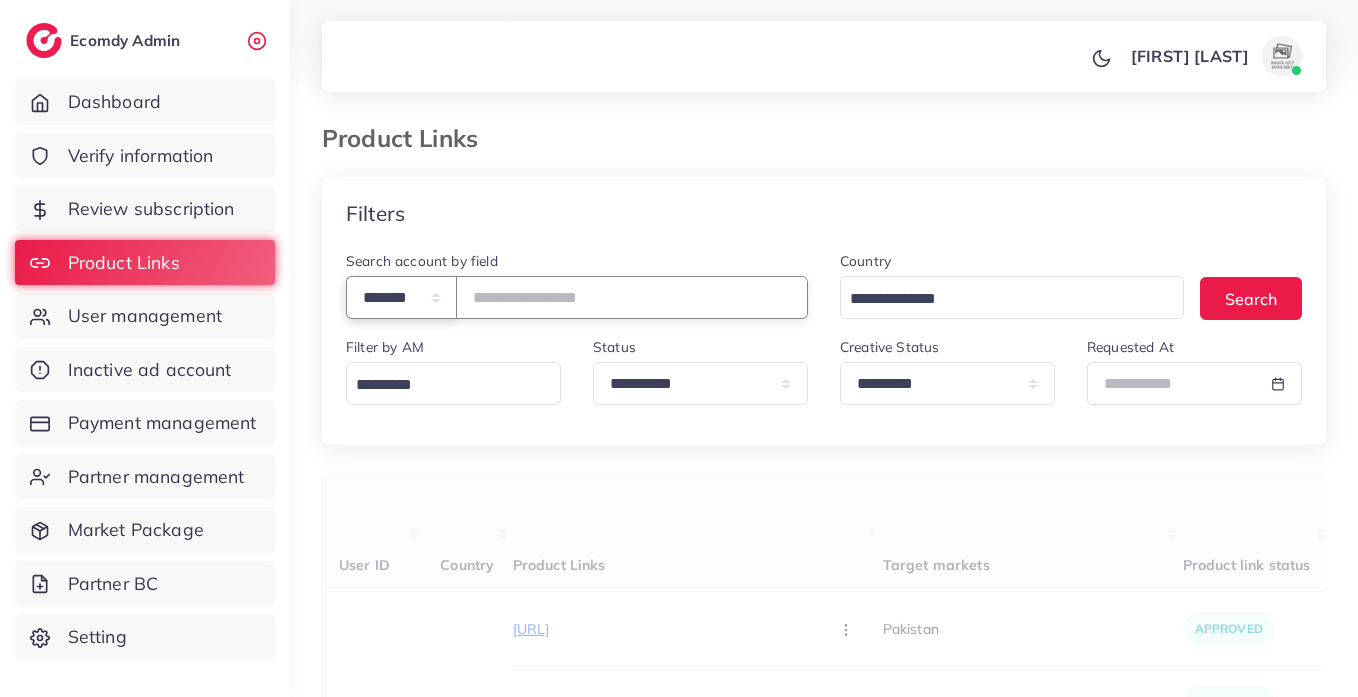 click on "**********" at bounding box center (401, 297) 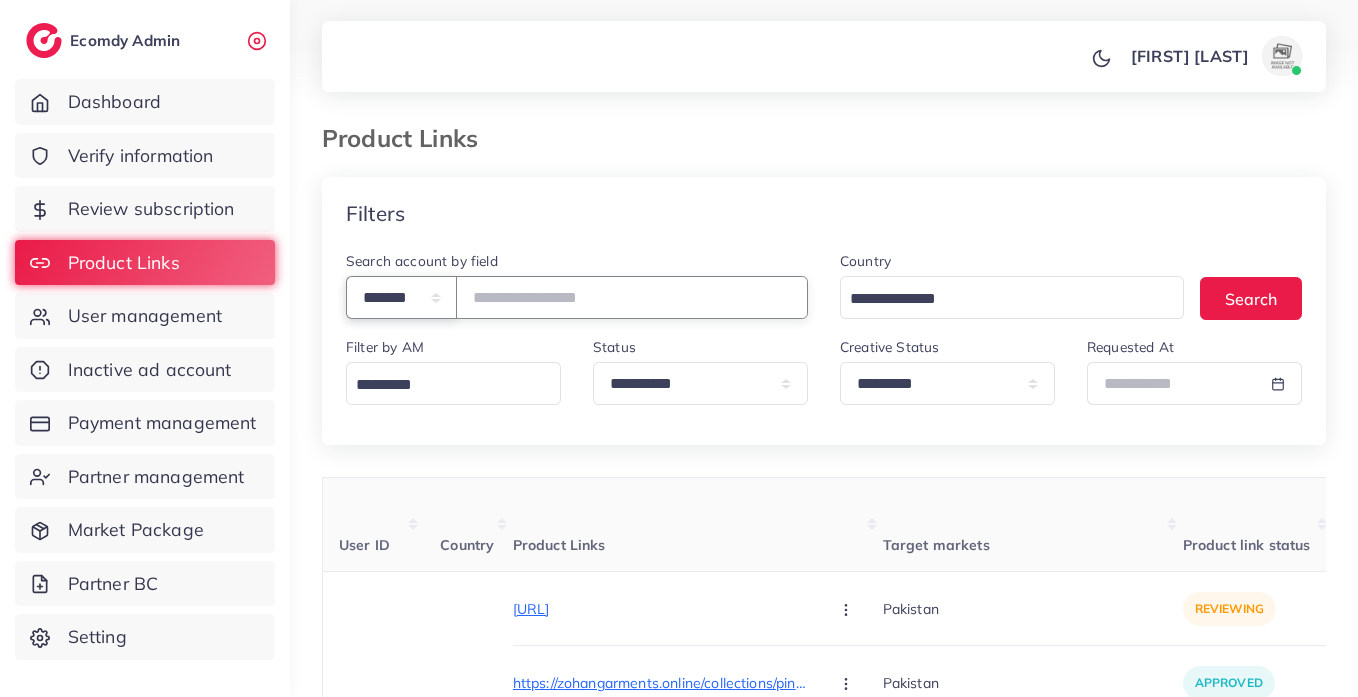 click on "**********" at bounding box center (401, 297) 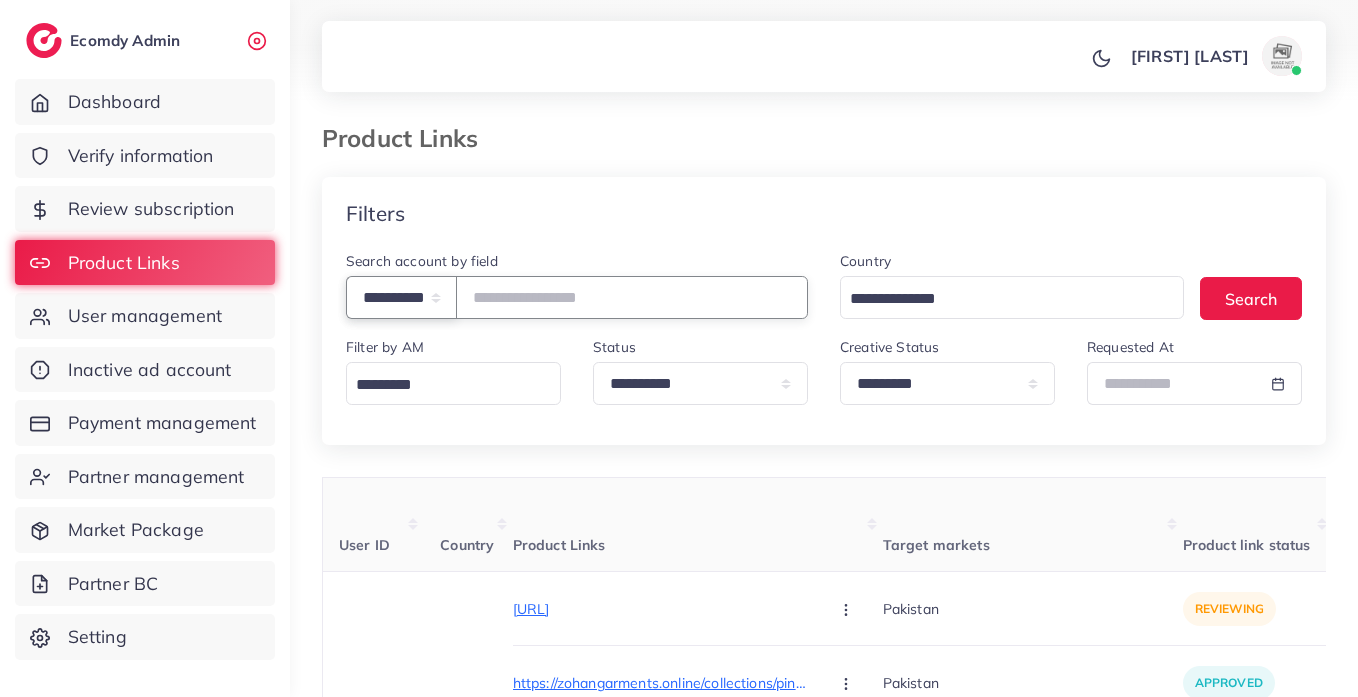 click on "**********" at bounding box center (401, 297) 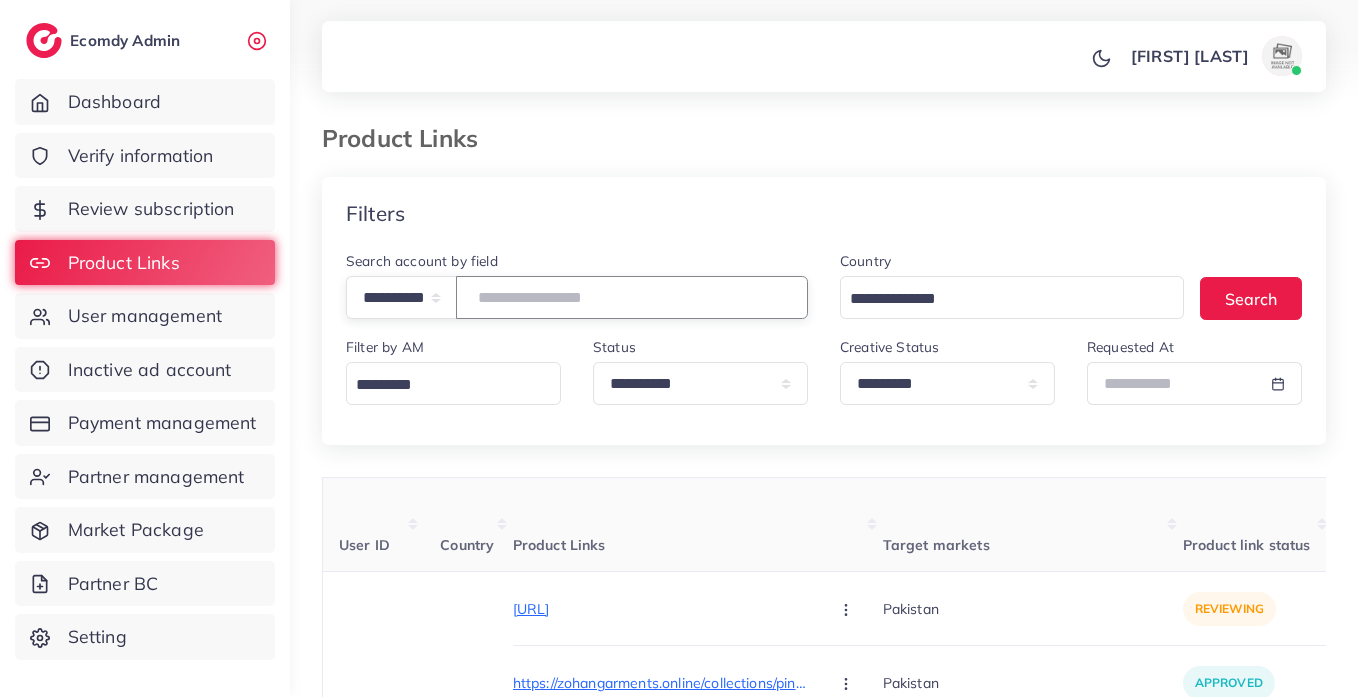 click at bounding box center [632, 297] 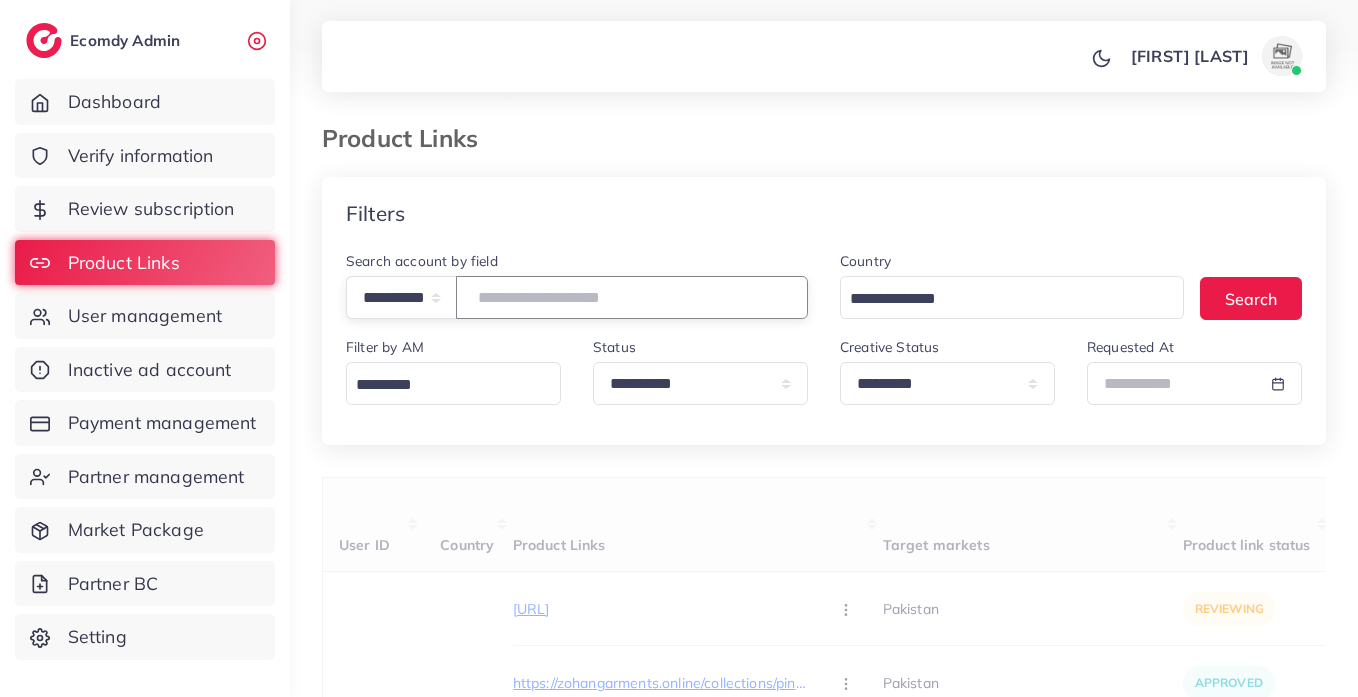 click at bounding box center (632, 297) 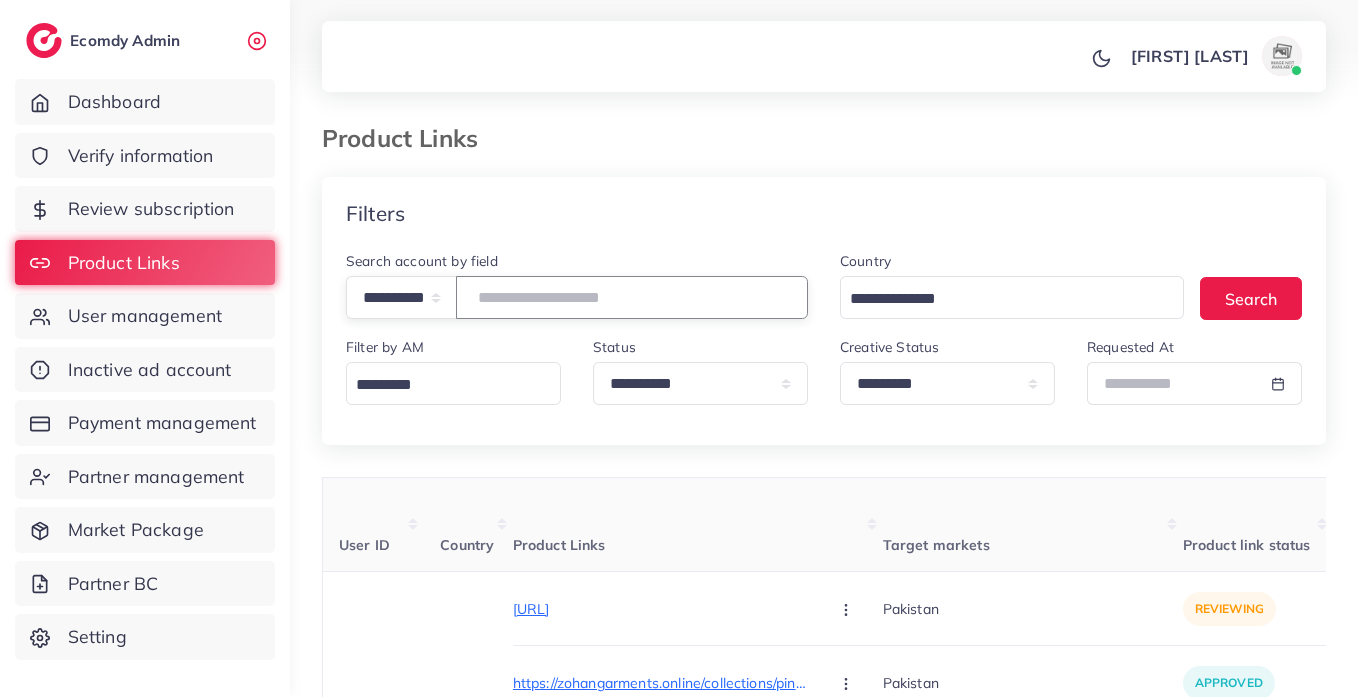 click at bounding box center (632, 297) 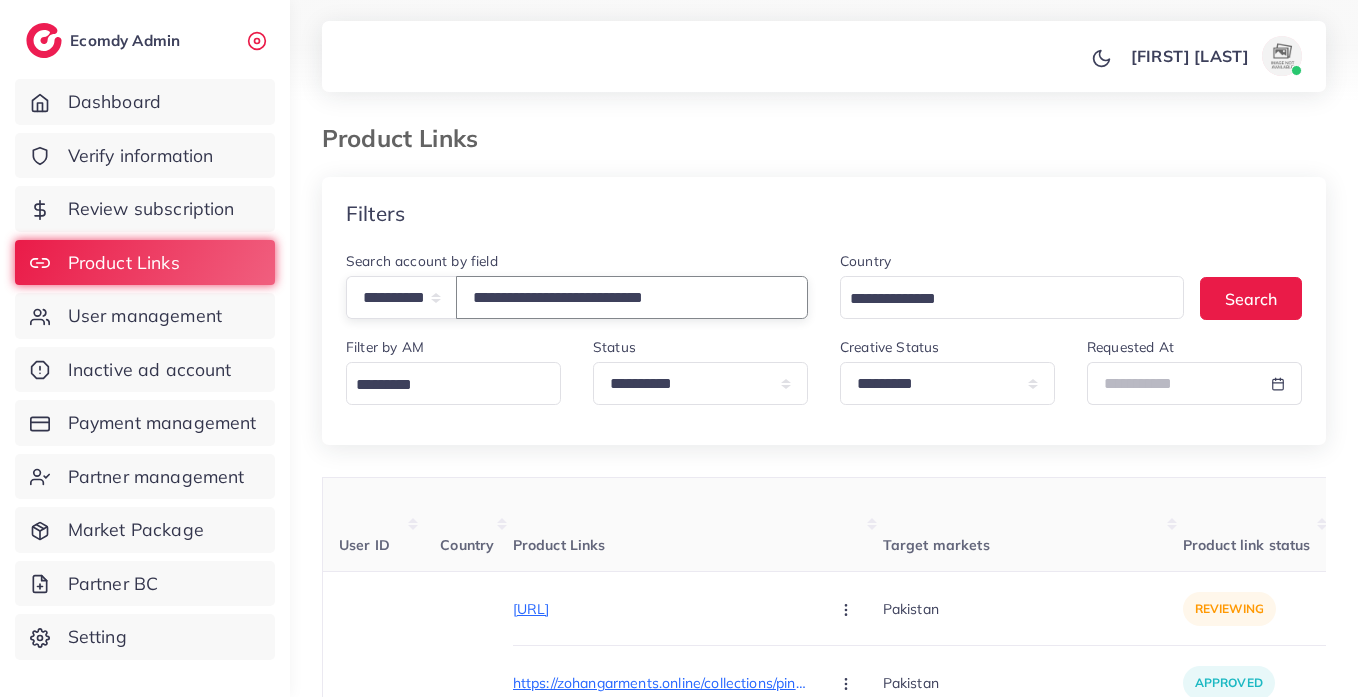 type on "**********" 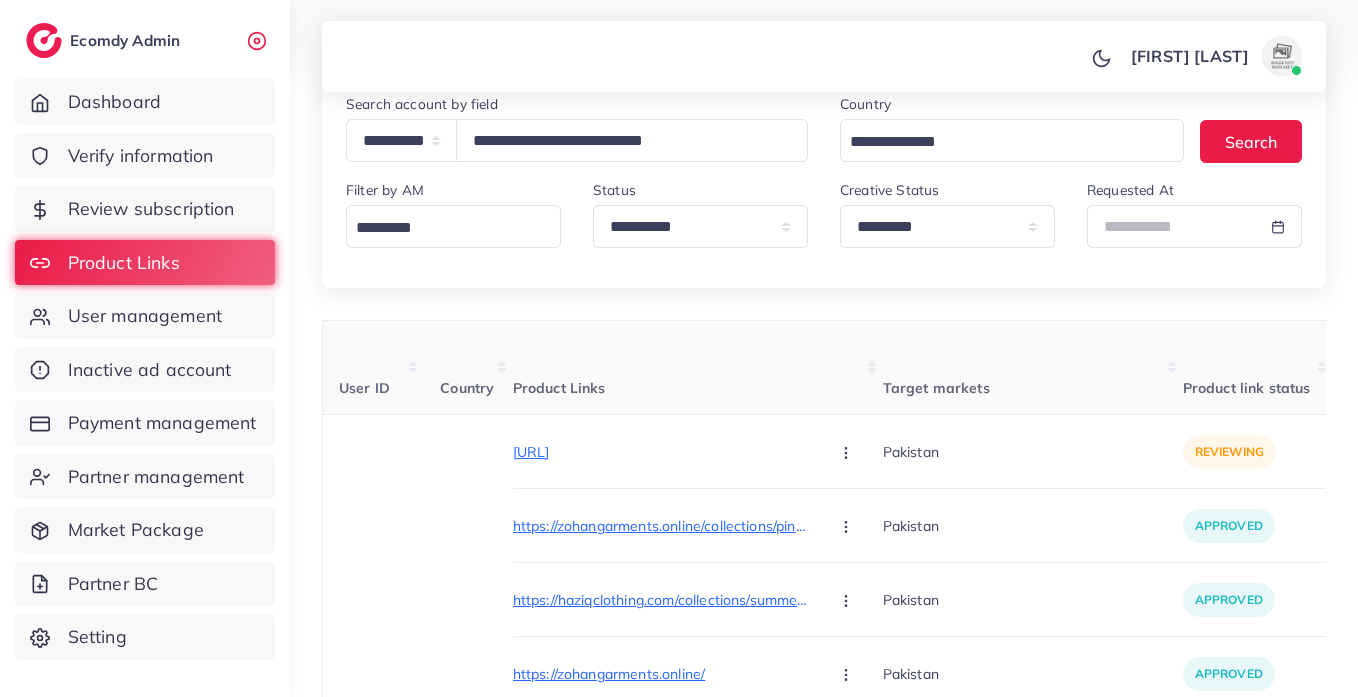 scroll, scrollTop: 160, scrollLeft: 0, axis: vertical 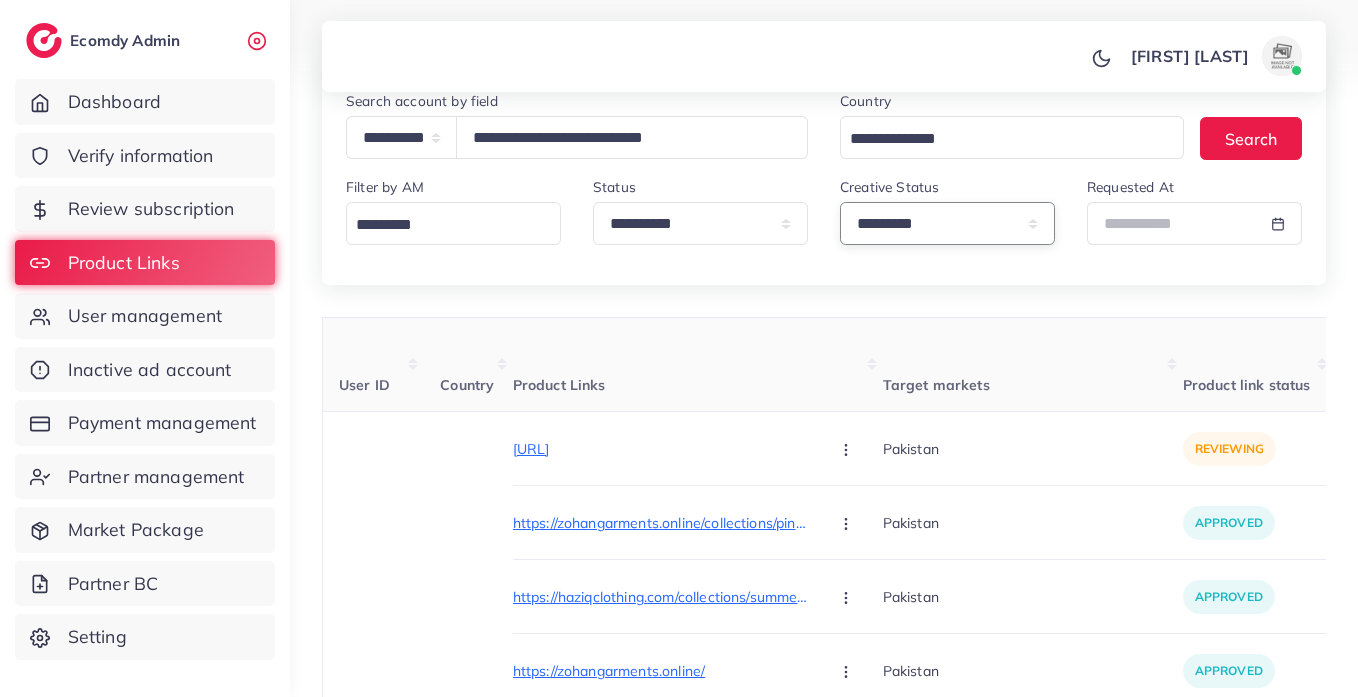 click on "**********" at bounding box center (947, 223) 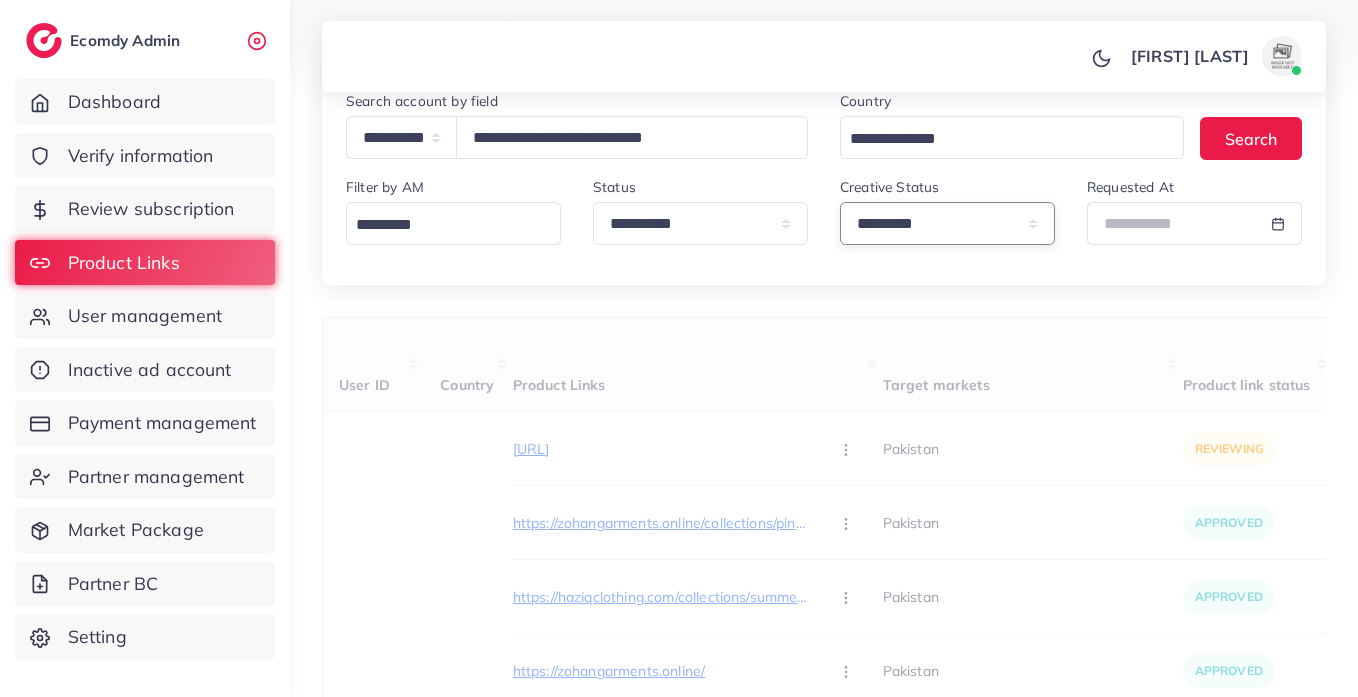 click on "**********" at bounding box center [947, 223] 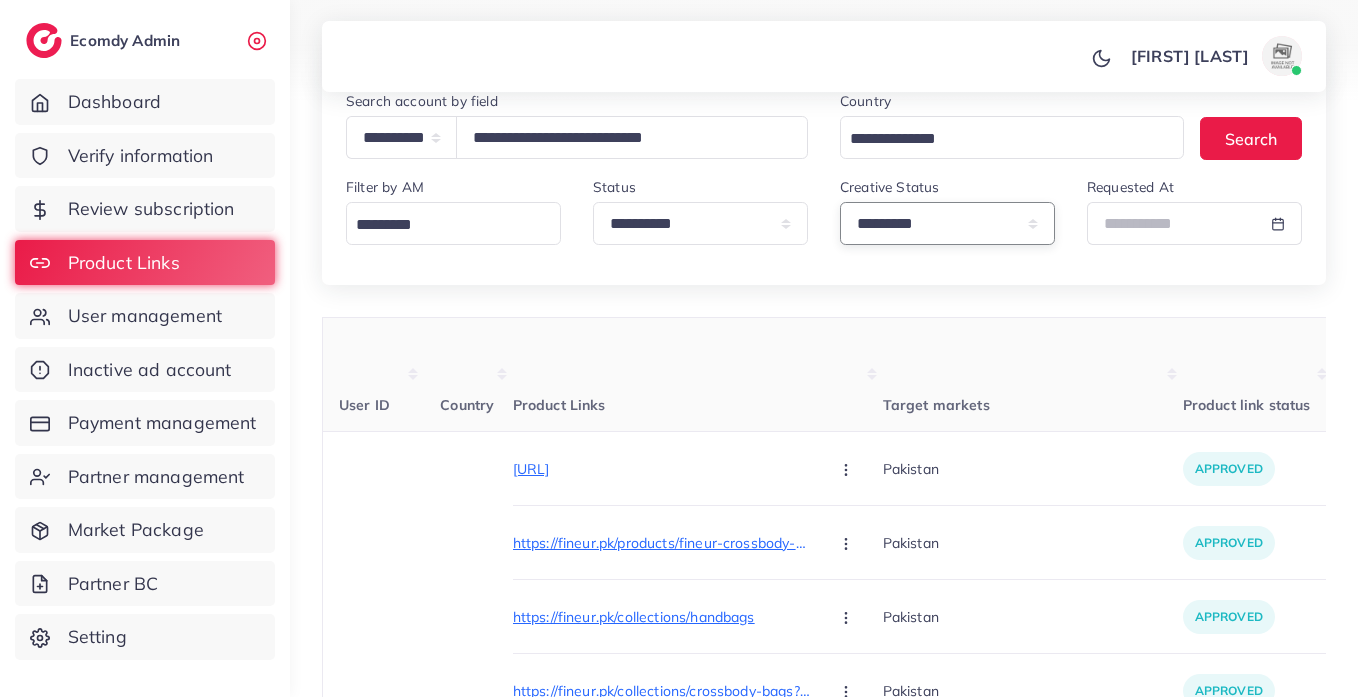 click on "**********" at bounding box center [947, 223] 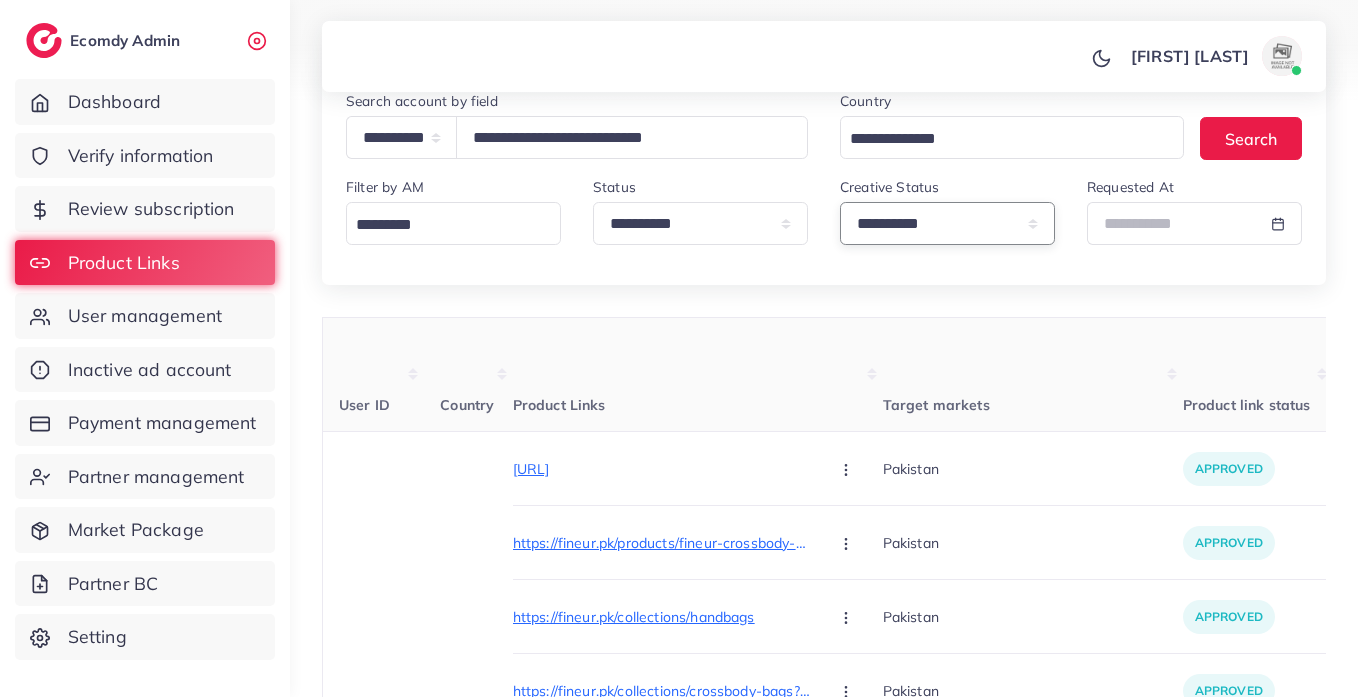 click on "**********" at bounding box center [947, 223] 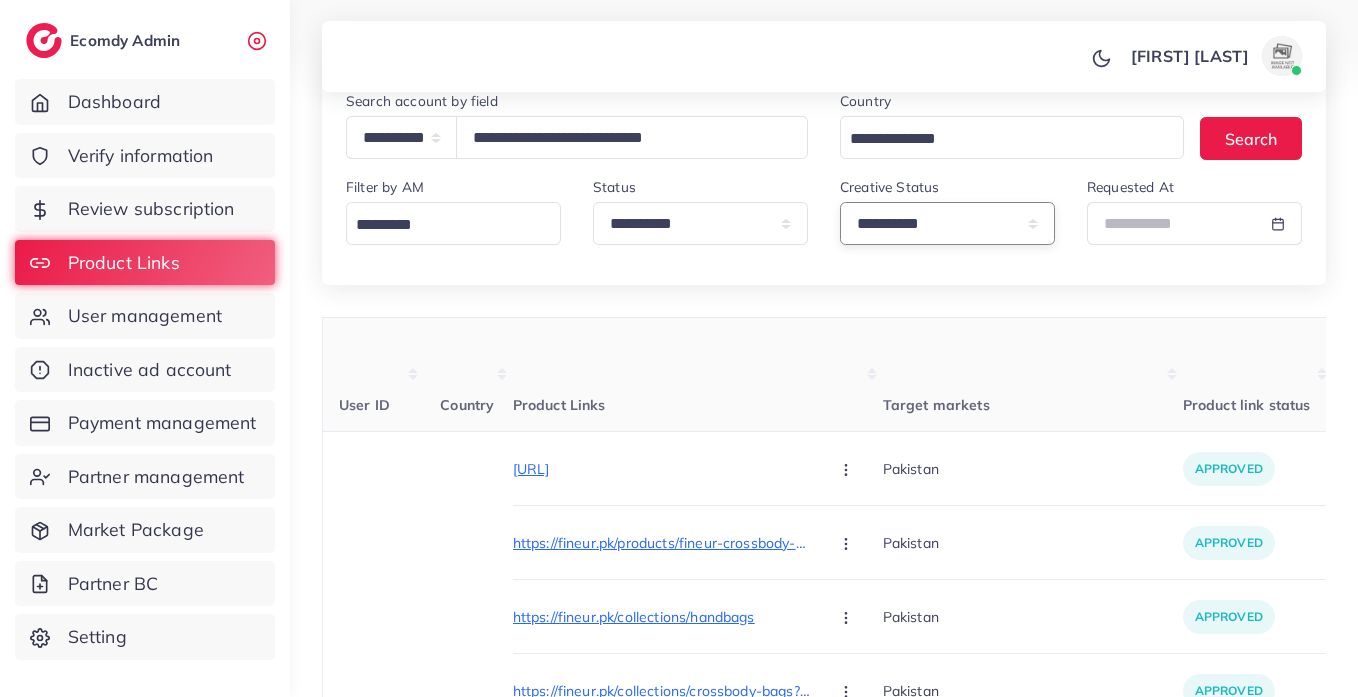 scroll, scrollTop: 731, scrollLeft: 0, axis: vertical 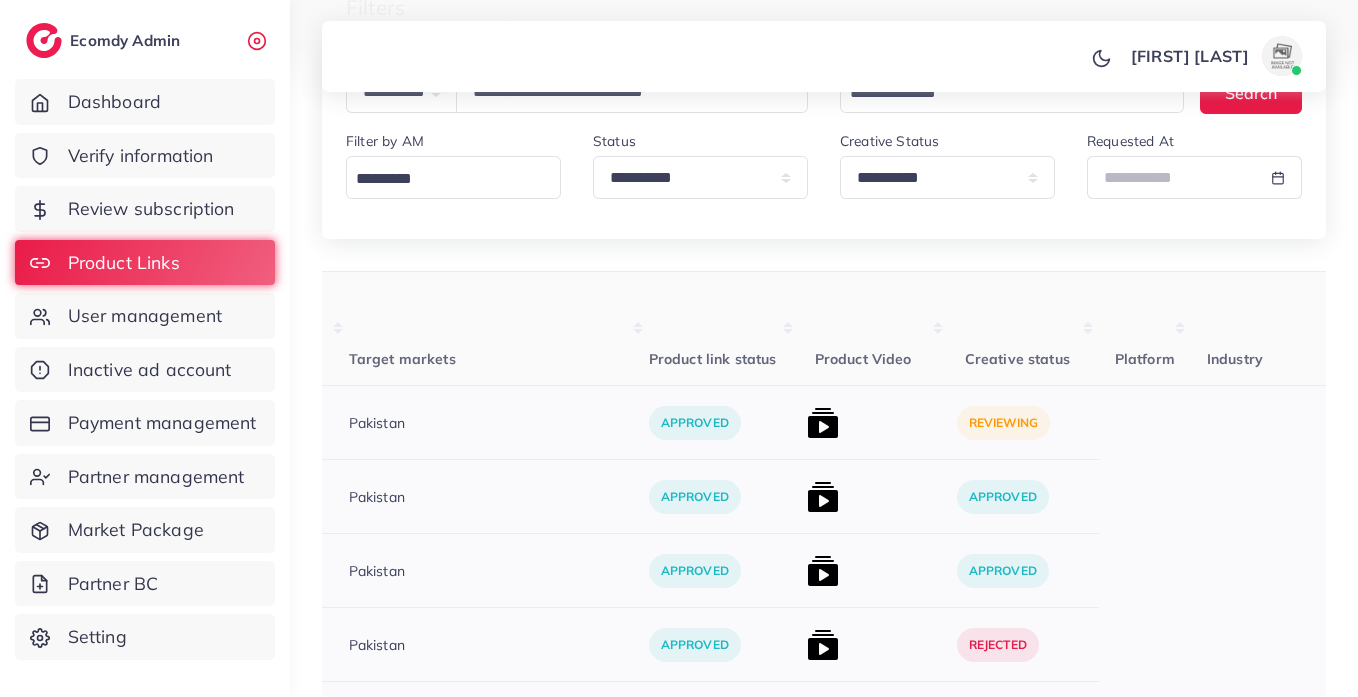 click at bounding box center (823, 423) 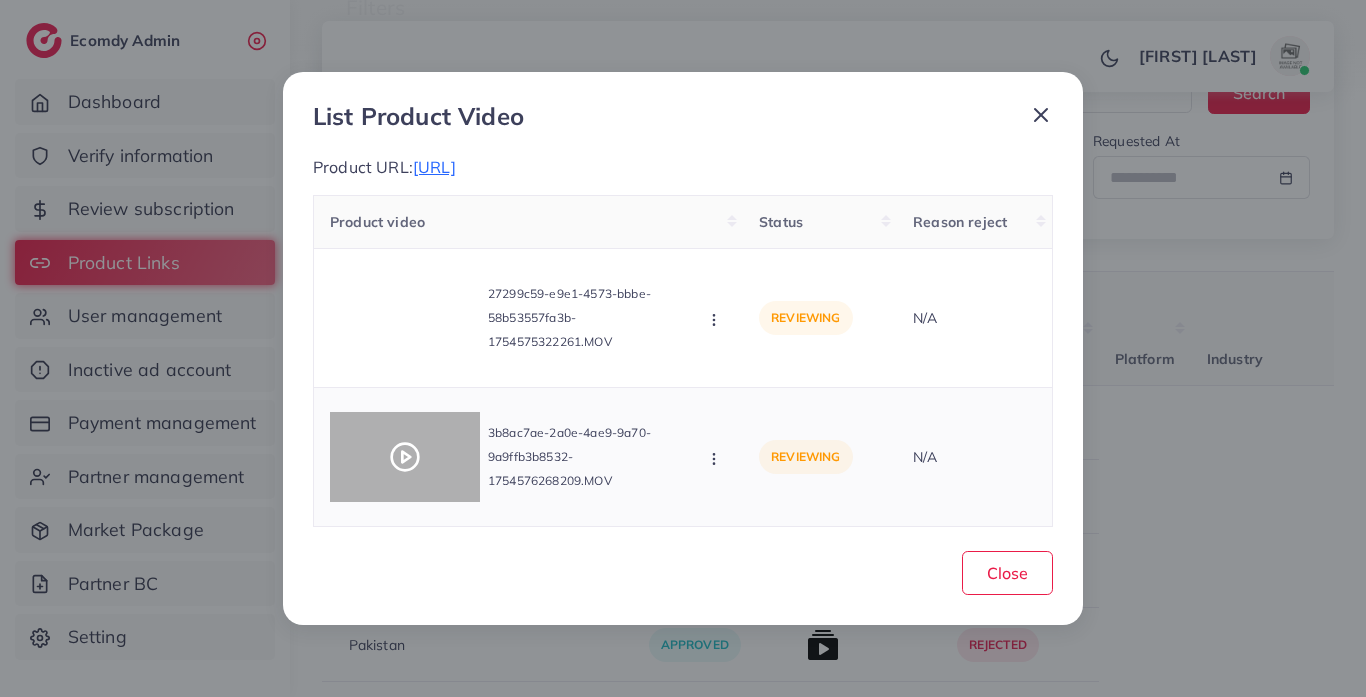 click at bounding box center [405, 457] 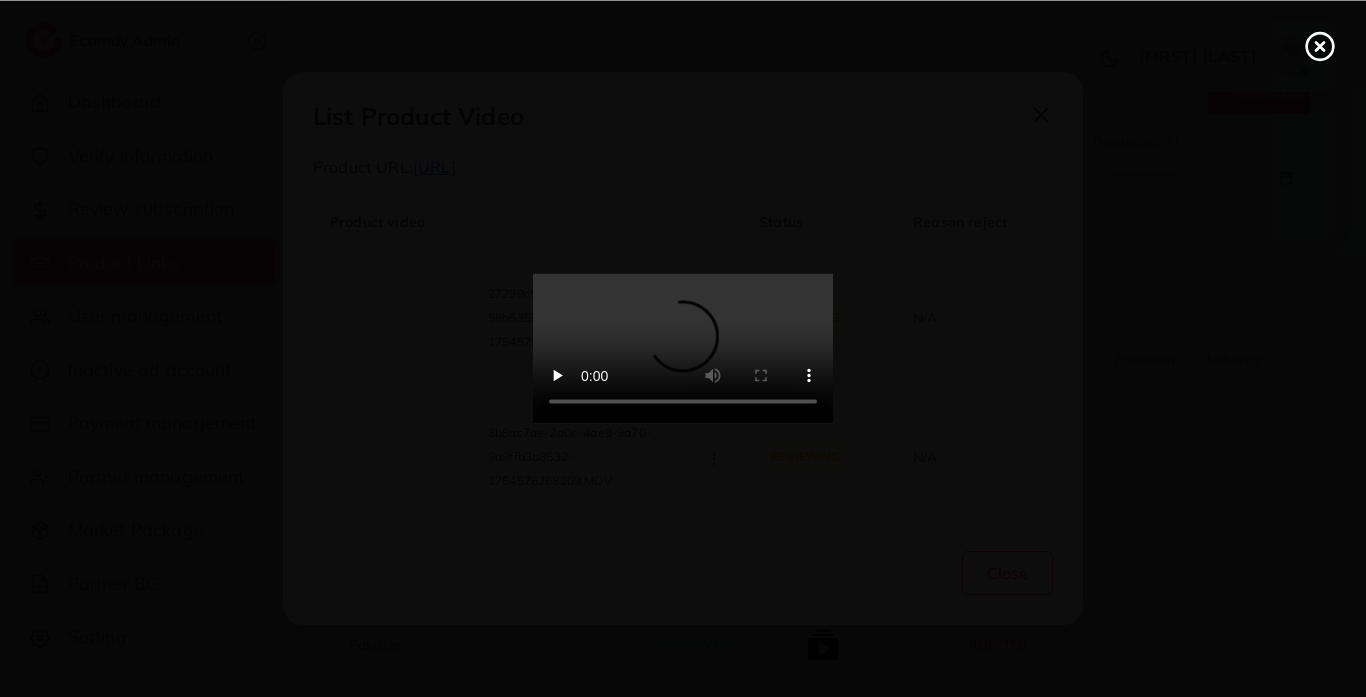 click 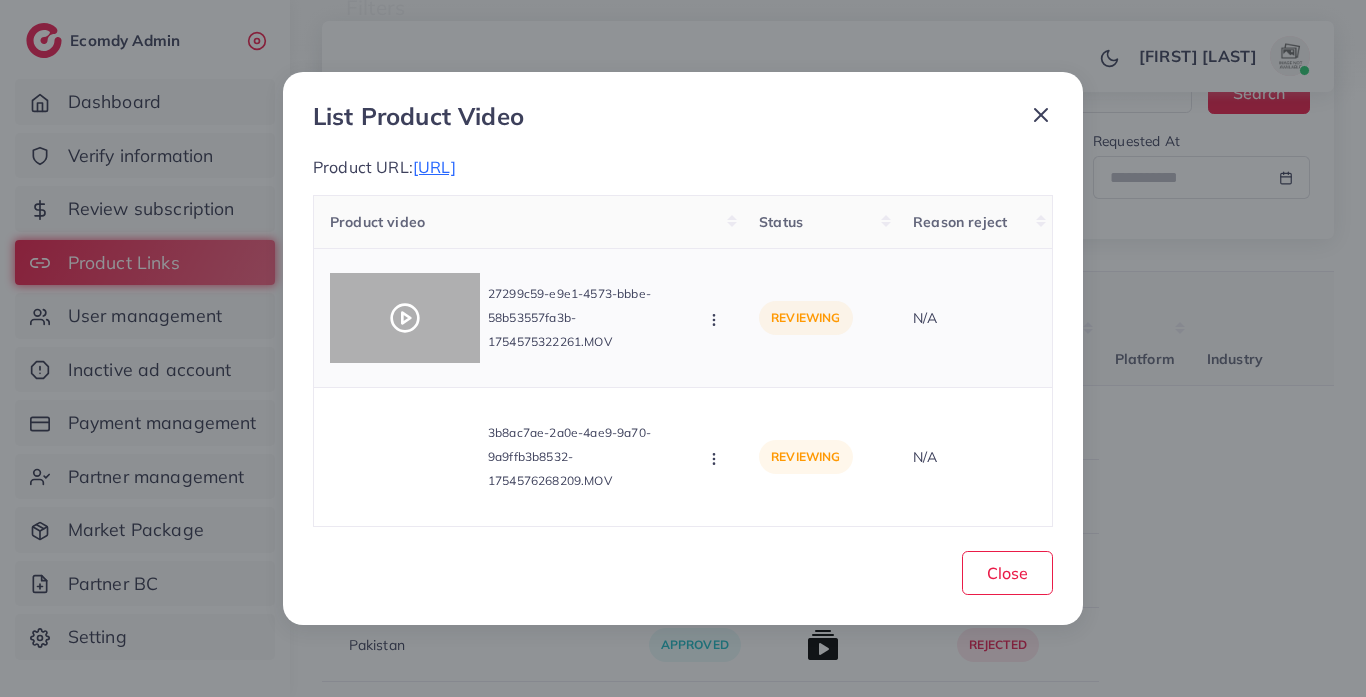 click at bounding box center (405, 318) 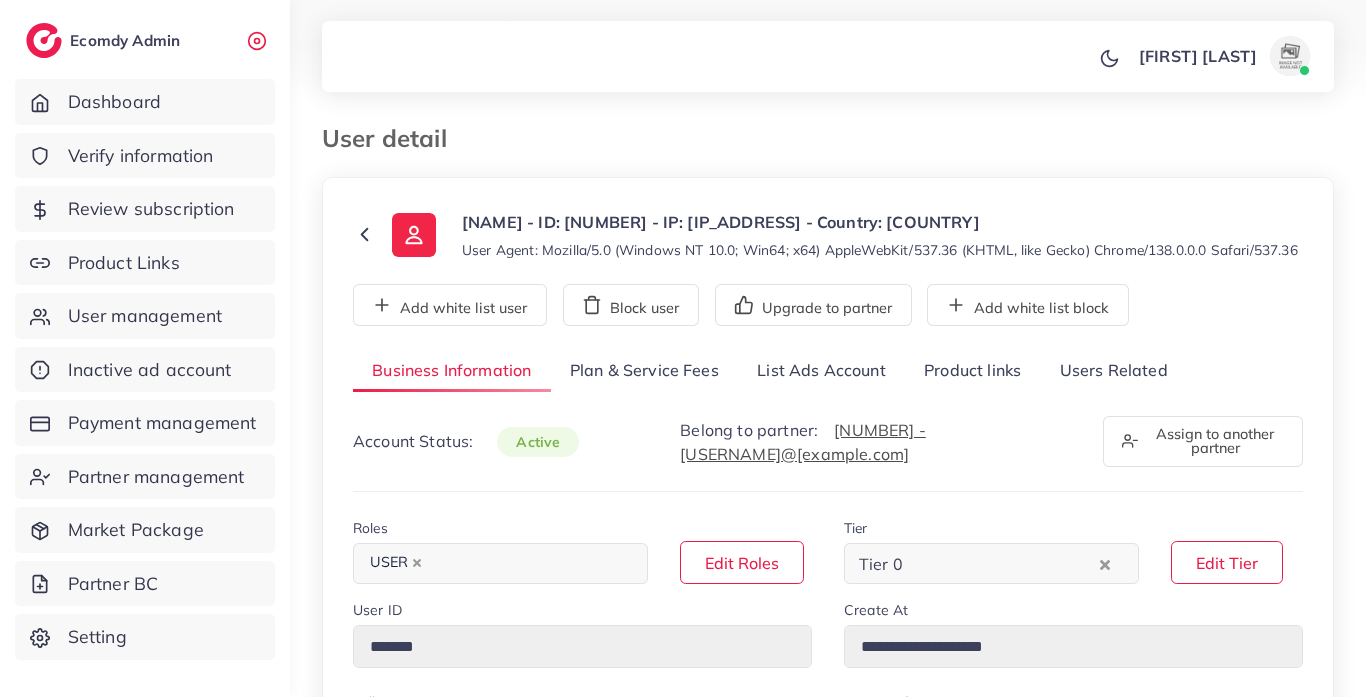 scroll, scrollTop: 0, scrollLeft: 0, axis: both 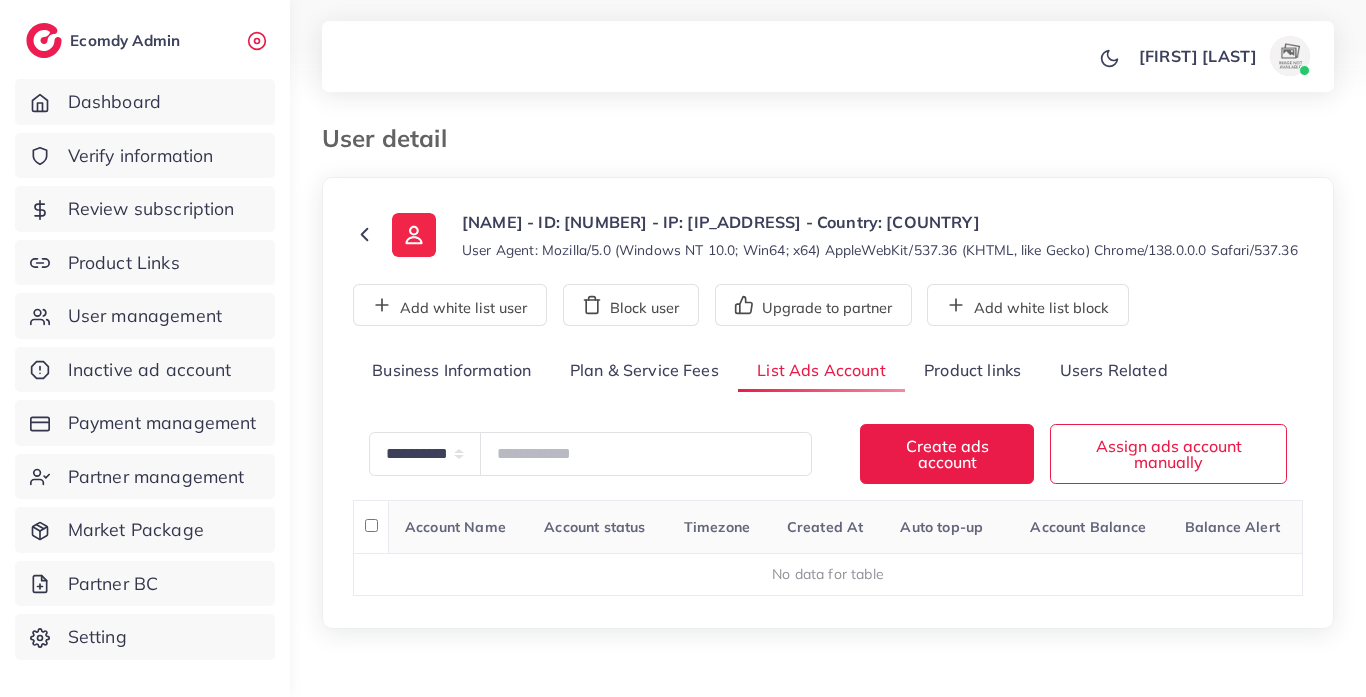 click on "Product links" at bounding box center (972, 371) 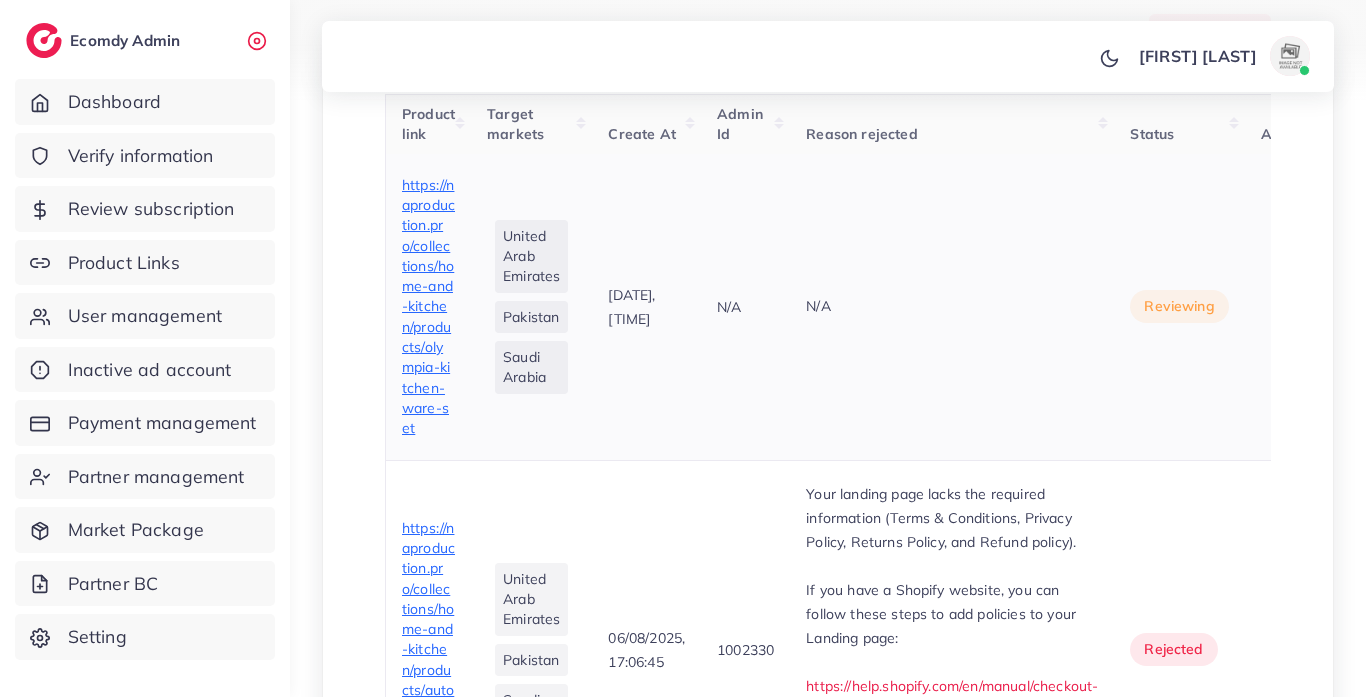 scroll, scrollTop: 693, scrollLeft: 0, axis: vertical 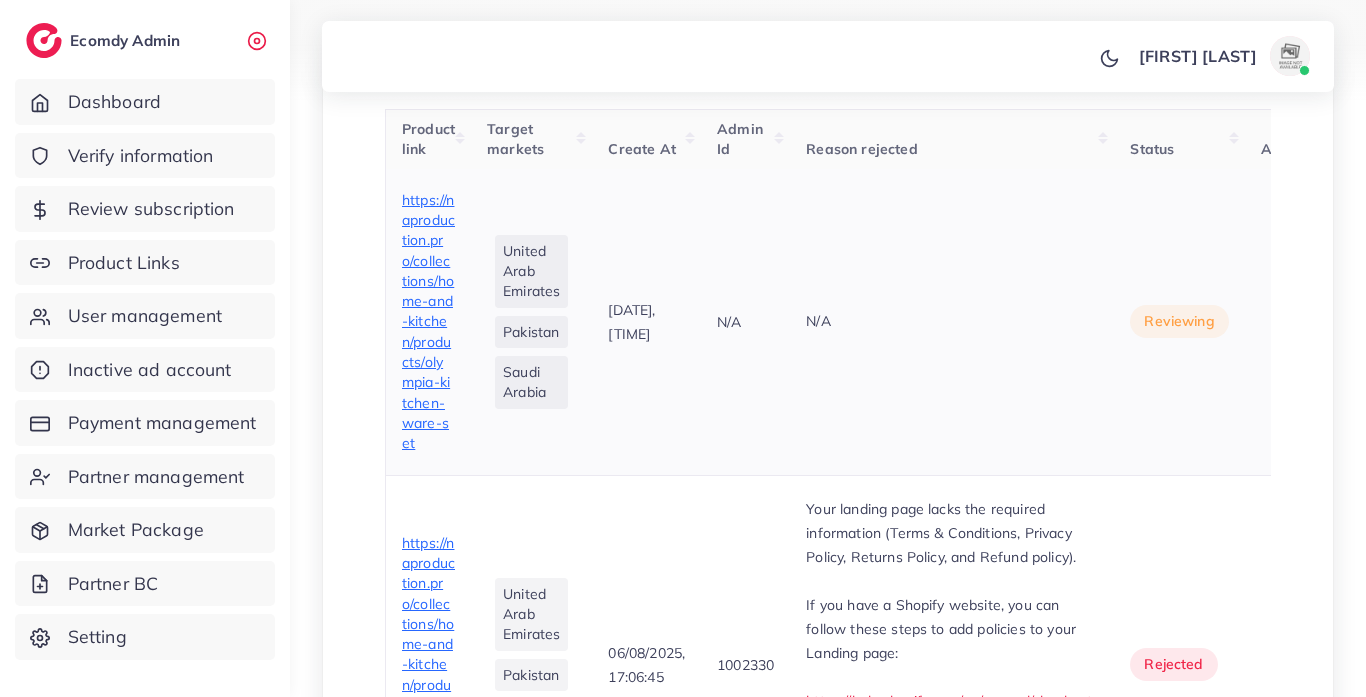 click on "https://naproduction.pro/collections/home-and-kitchen/products/olympia-kitchen-ware-set" at bounding box center (428, 322) 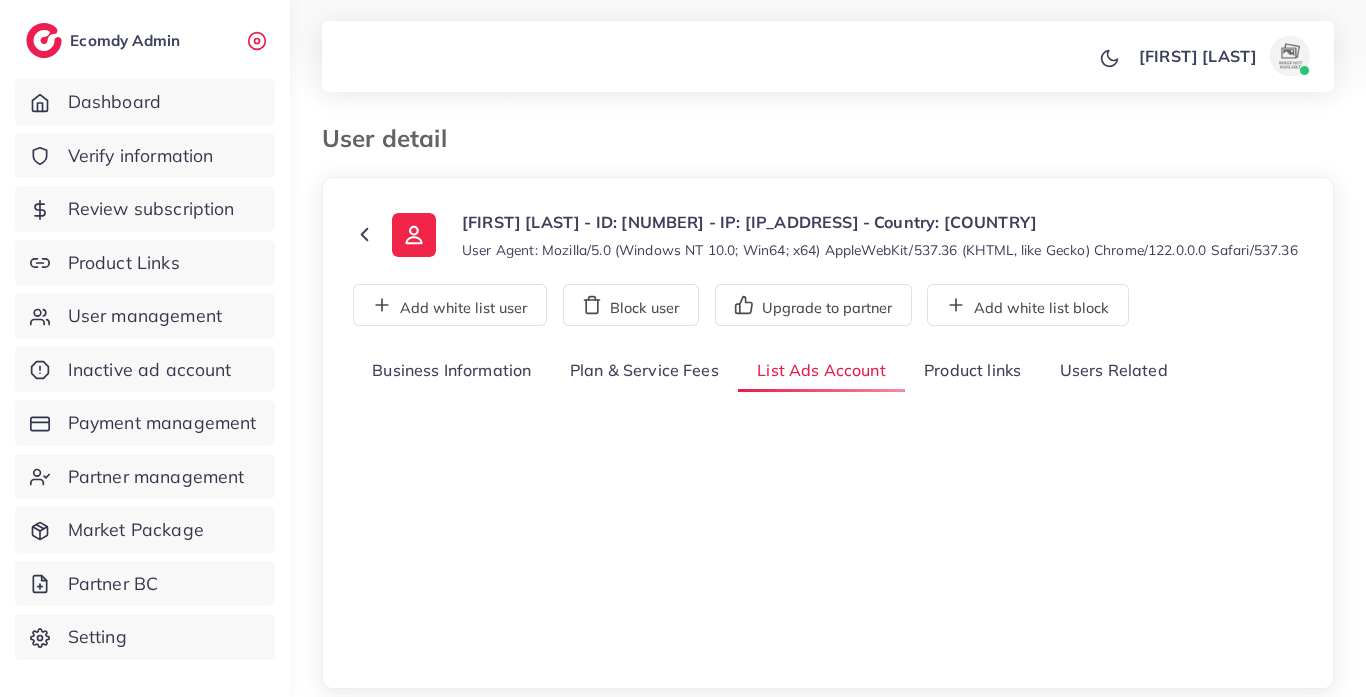 click on "**********" at bounding box center [828, 433] 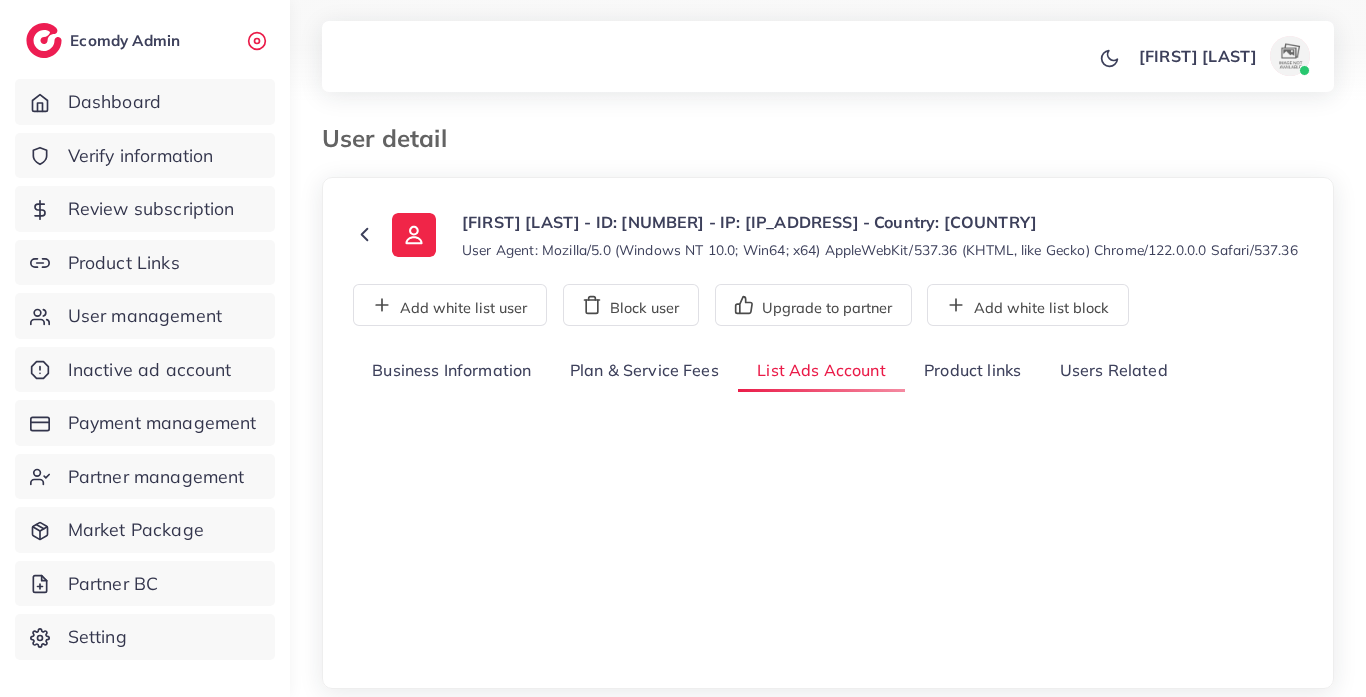 scroll, scrollTop: 0, scrollLeft: 0, axis: both 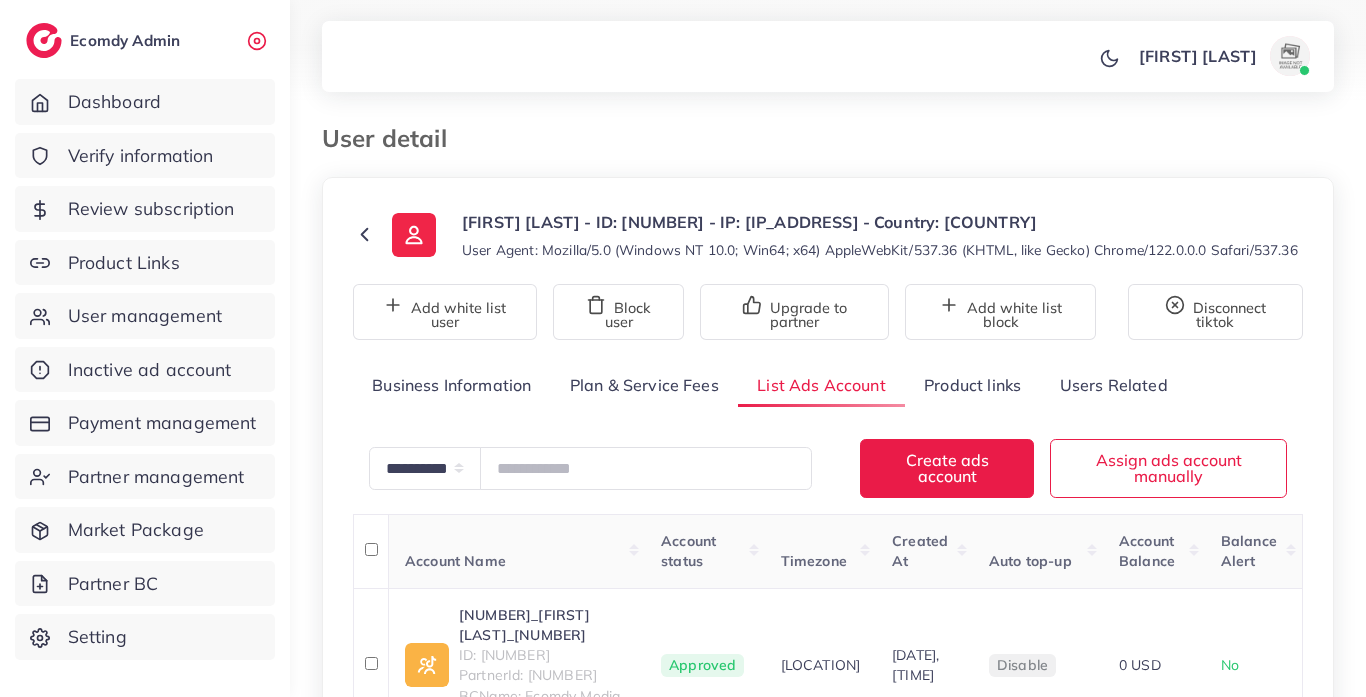 click on "Product links" at bounding box center (972, 385) 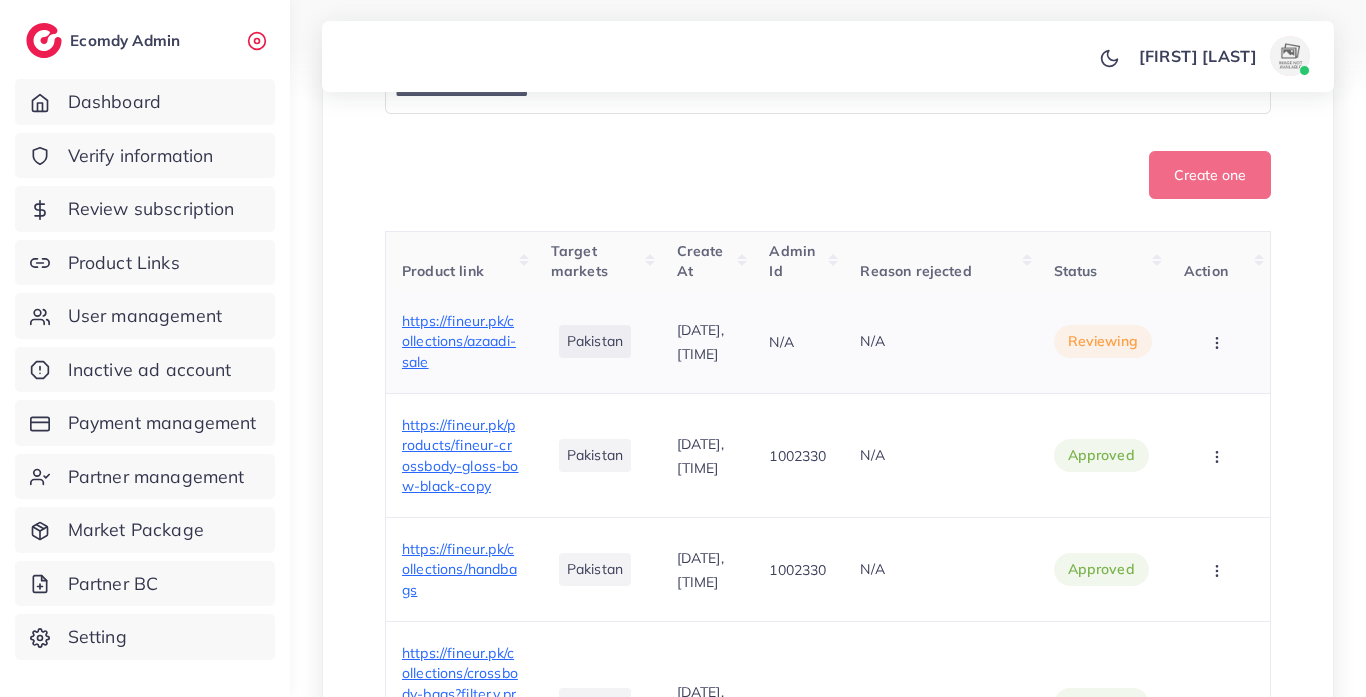 scroll, scrollTop: 587, scrollLeft: 0, axis: vertical 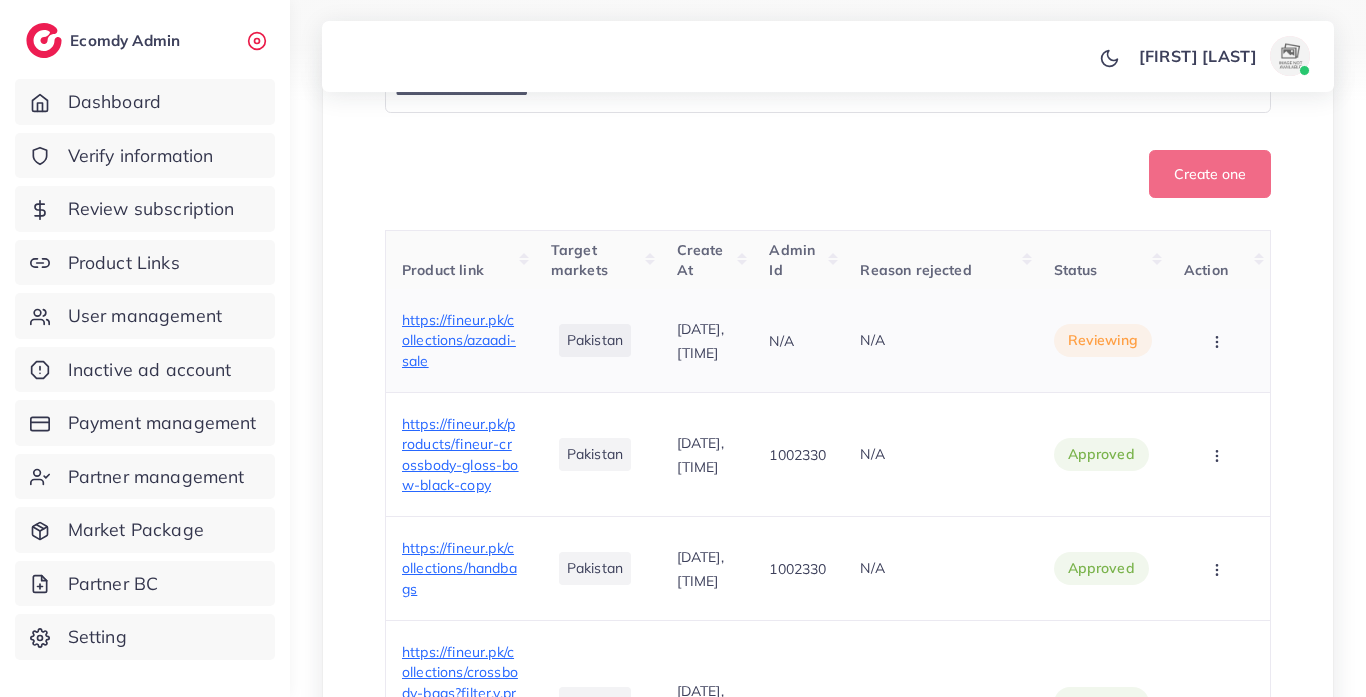 click on "https://fineur.pk/collections/azaadi-sale" at bounding box center [459, 340] 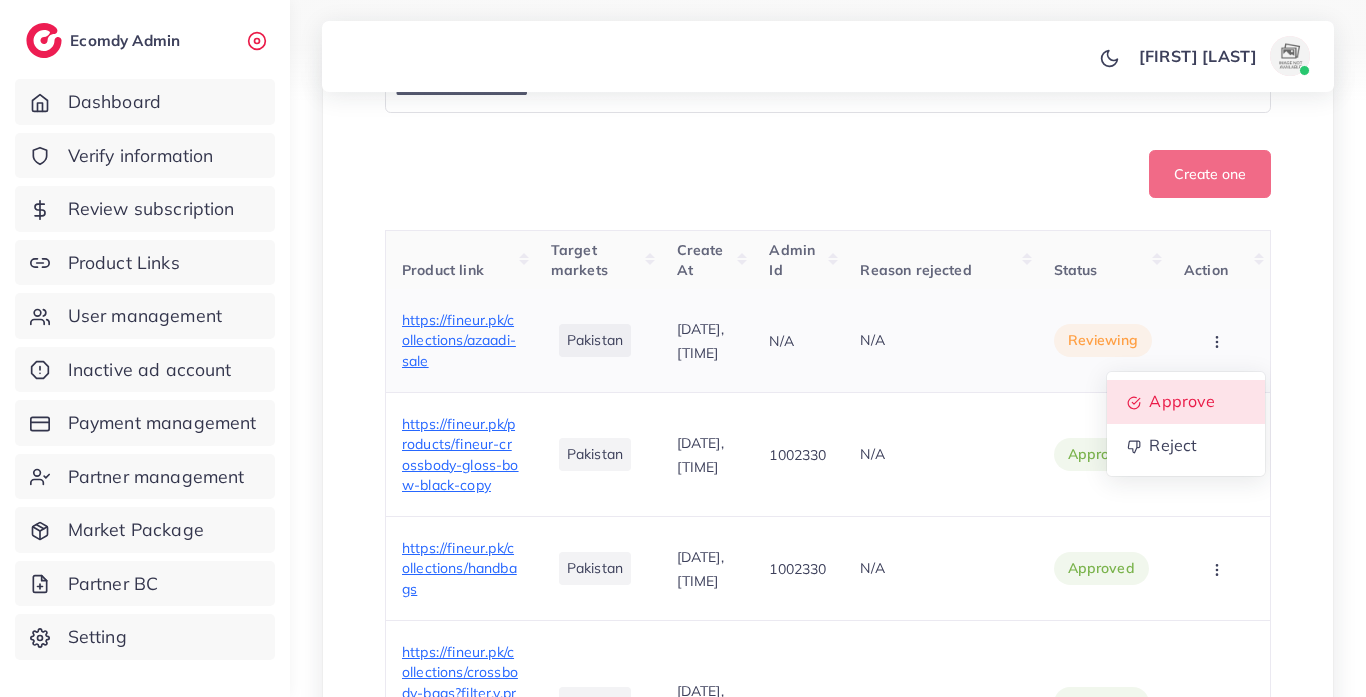 click on "Approve" at bounding box center (1182, 401) 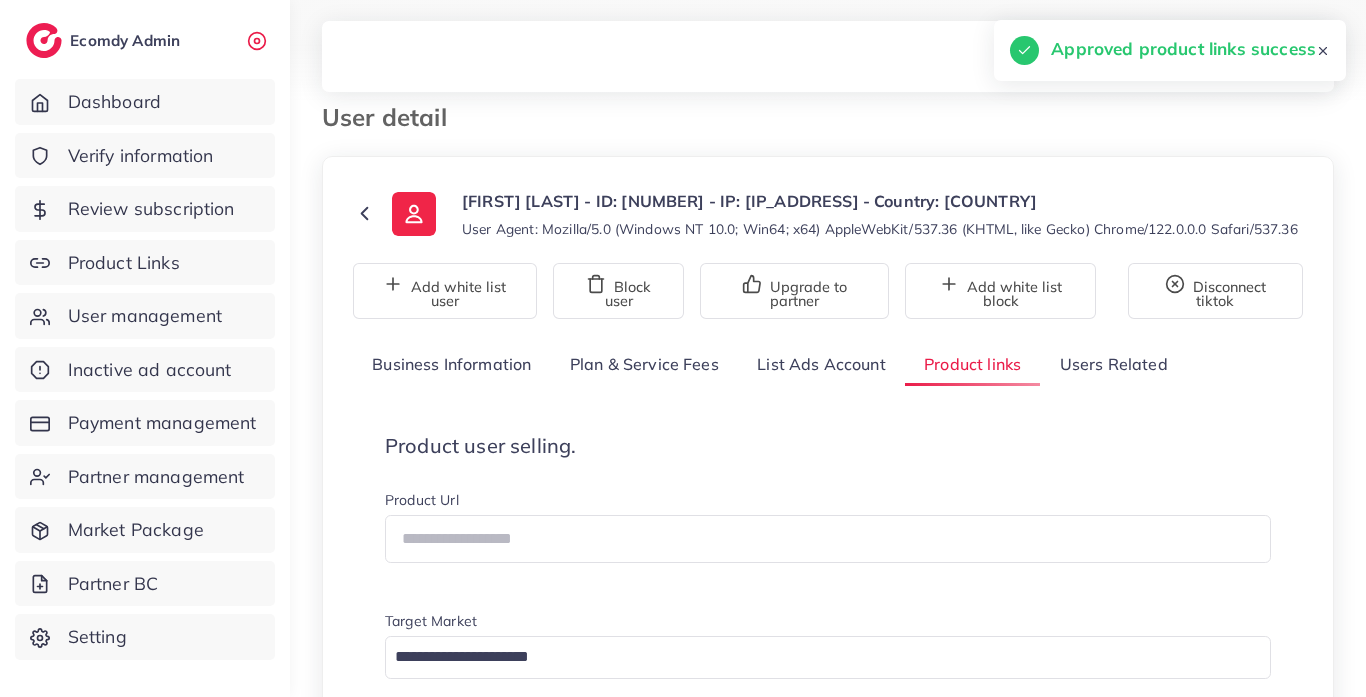 scroll, scrollTop: 0, scrollLeft: 0, axis: both 